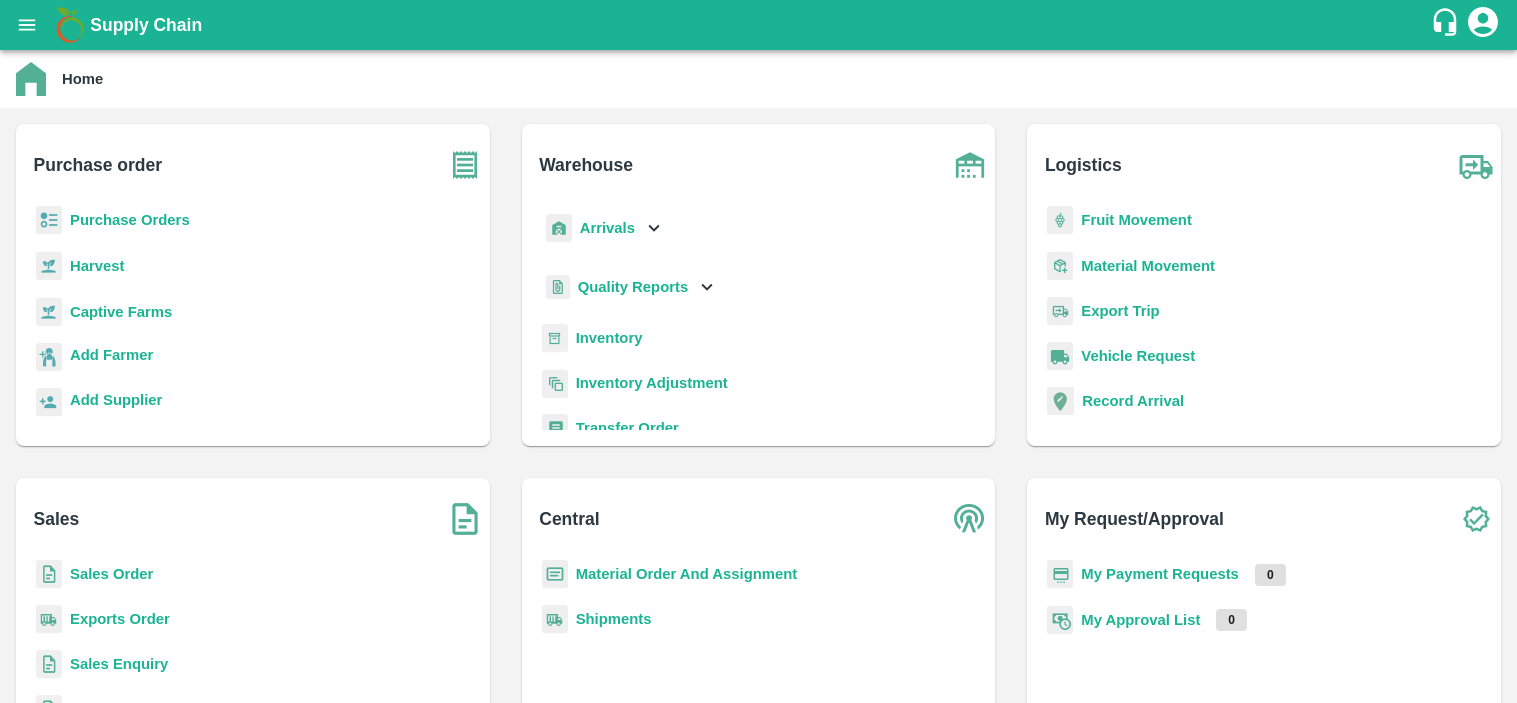 scroll, scrollTop: 0, scrollLeft: 0, axis: both 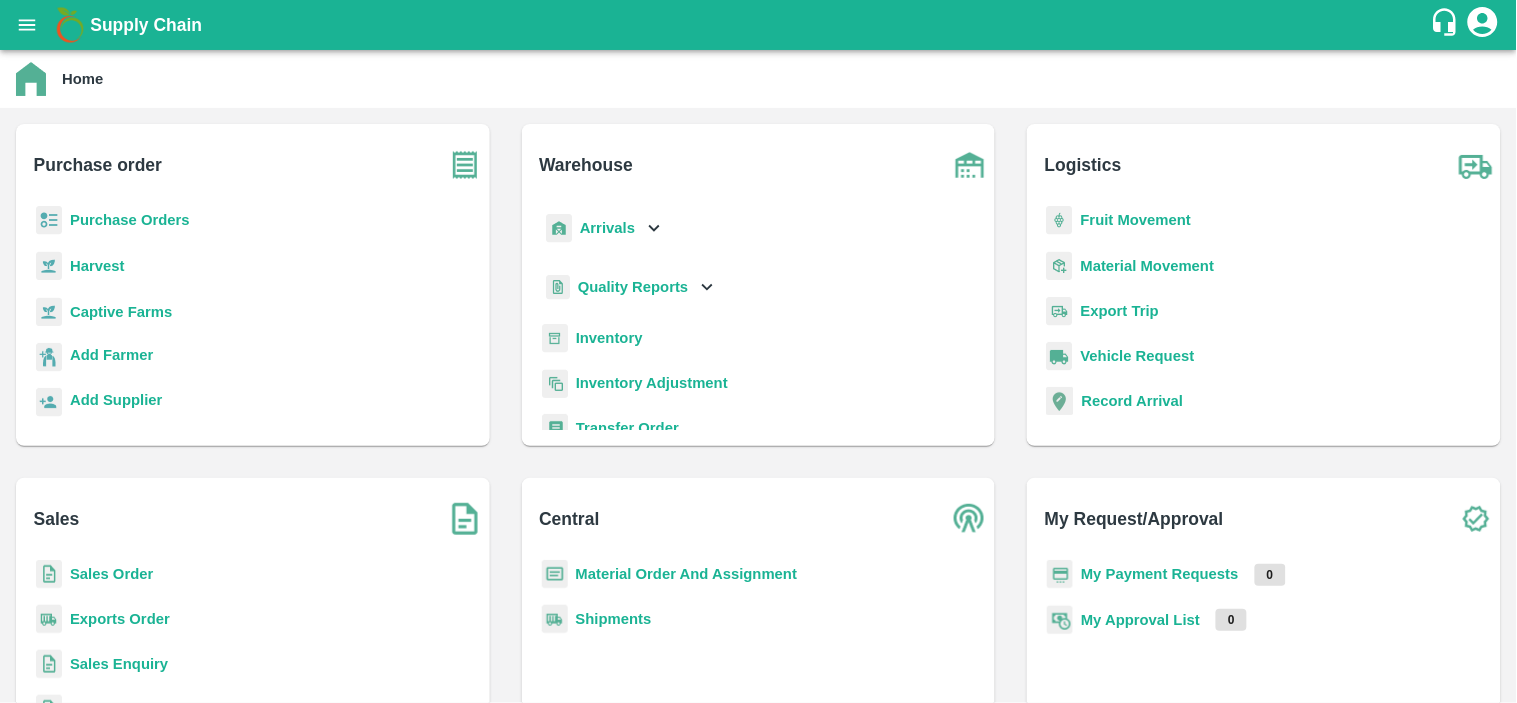click on "Material Movement" at bounding box center (1148, 266) 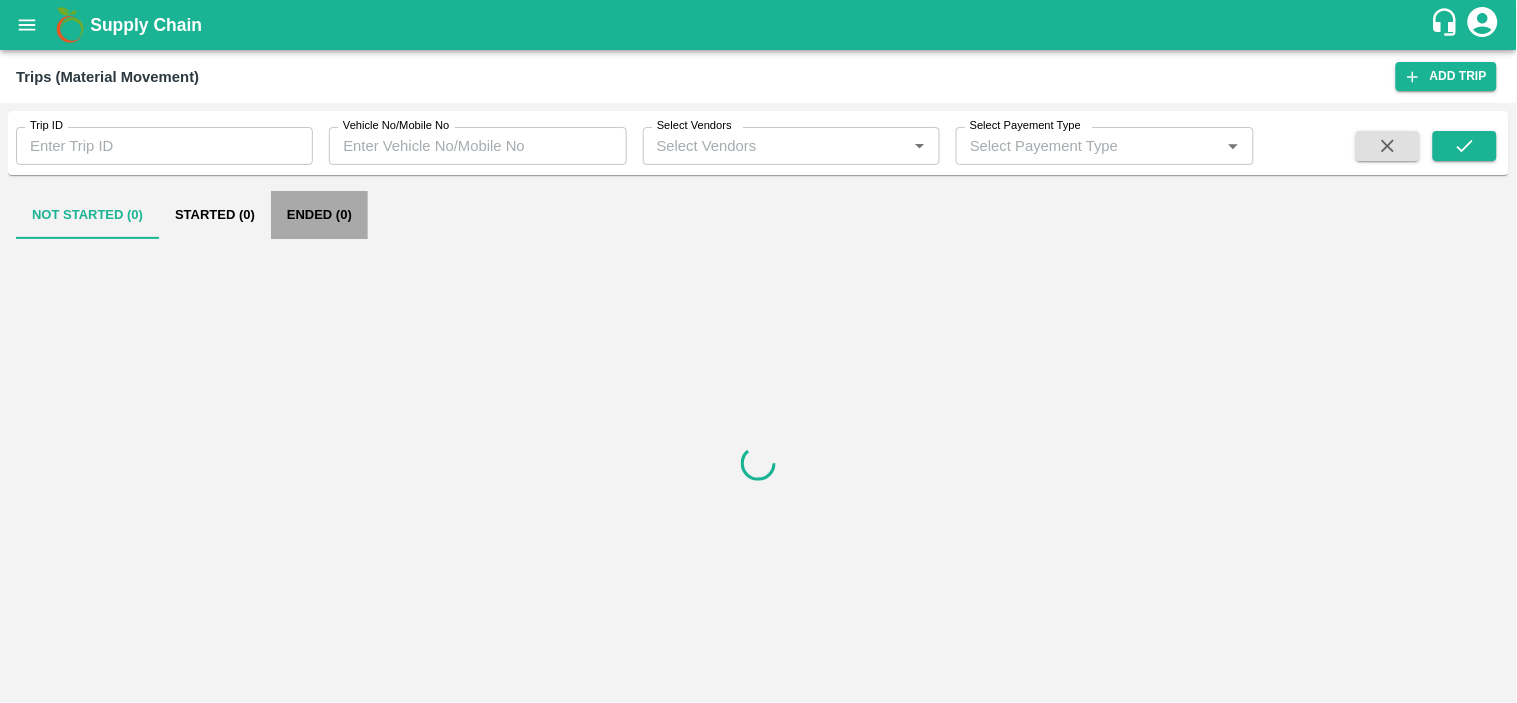 click on "Ended (0)" at bounding box center [319, 215] 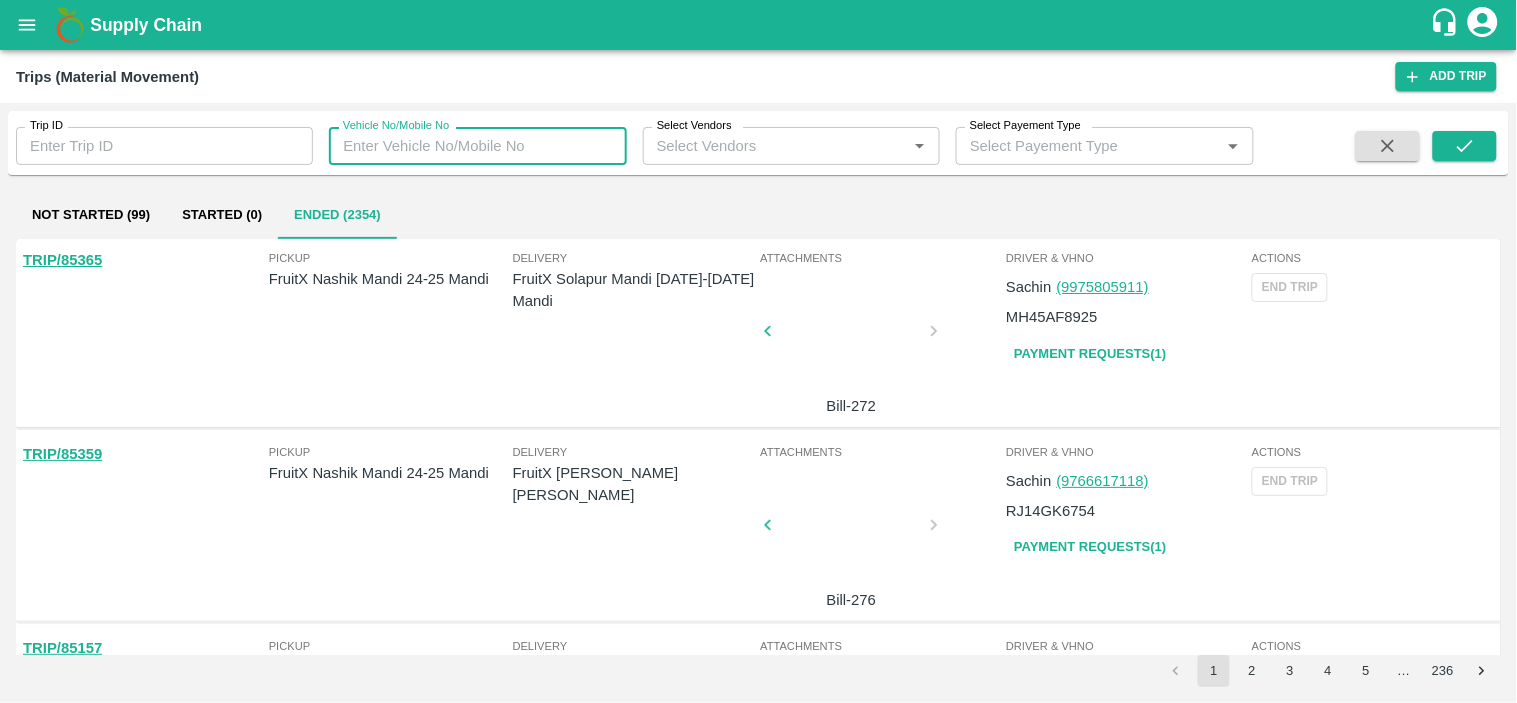 click on "Vehicle No/Mobile No" at bounding box center [477, 146] 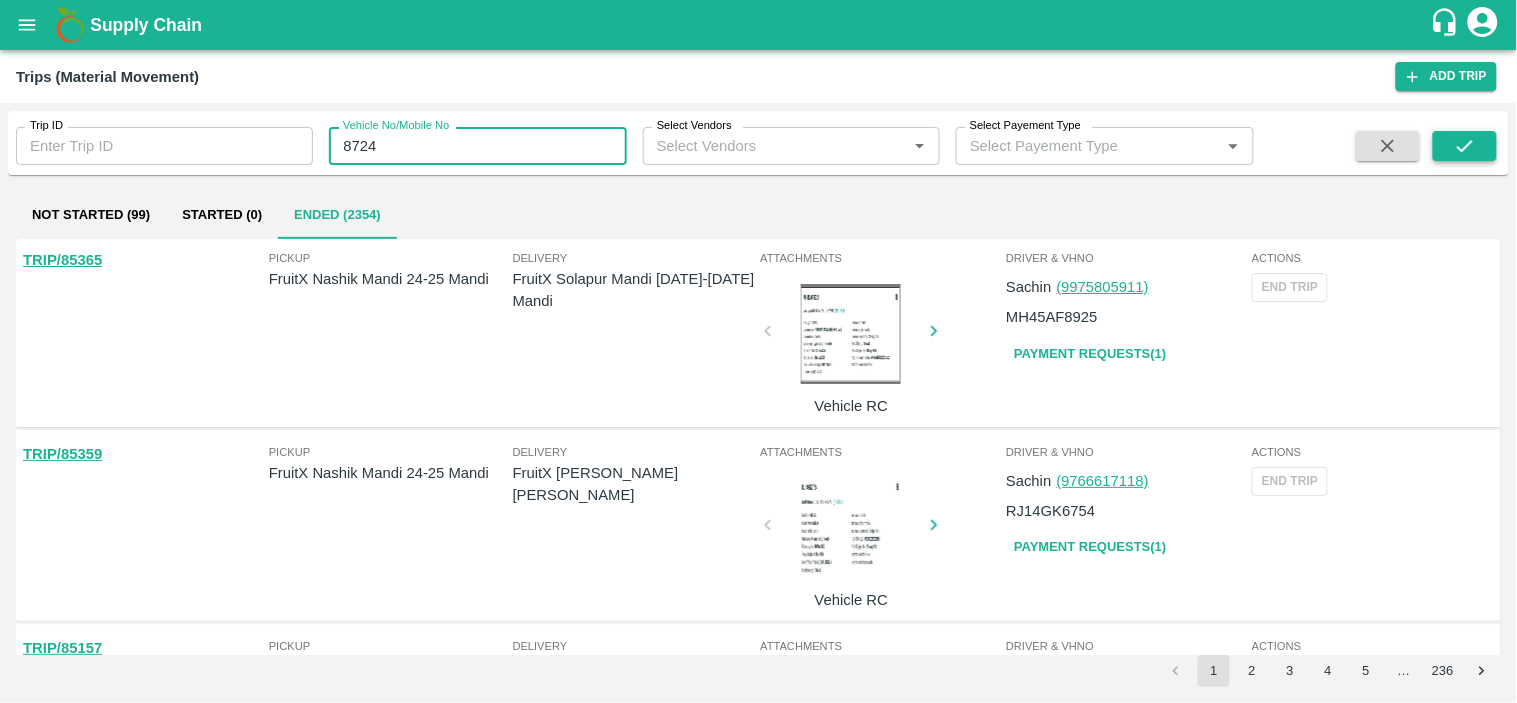 type on "8724" 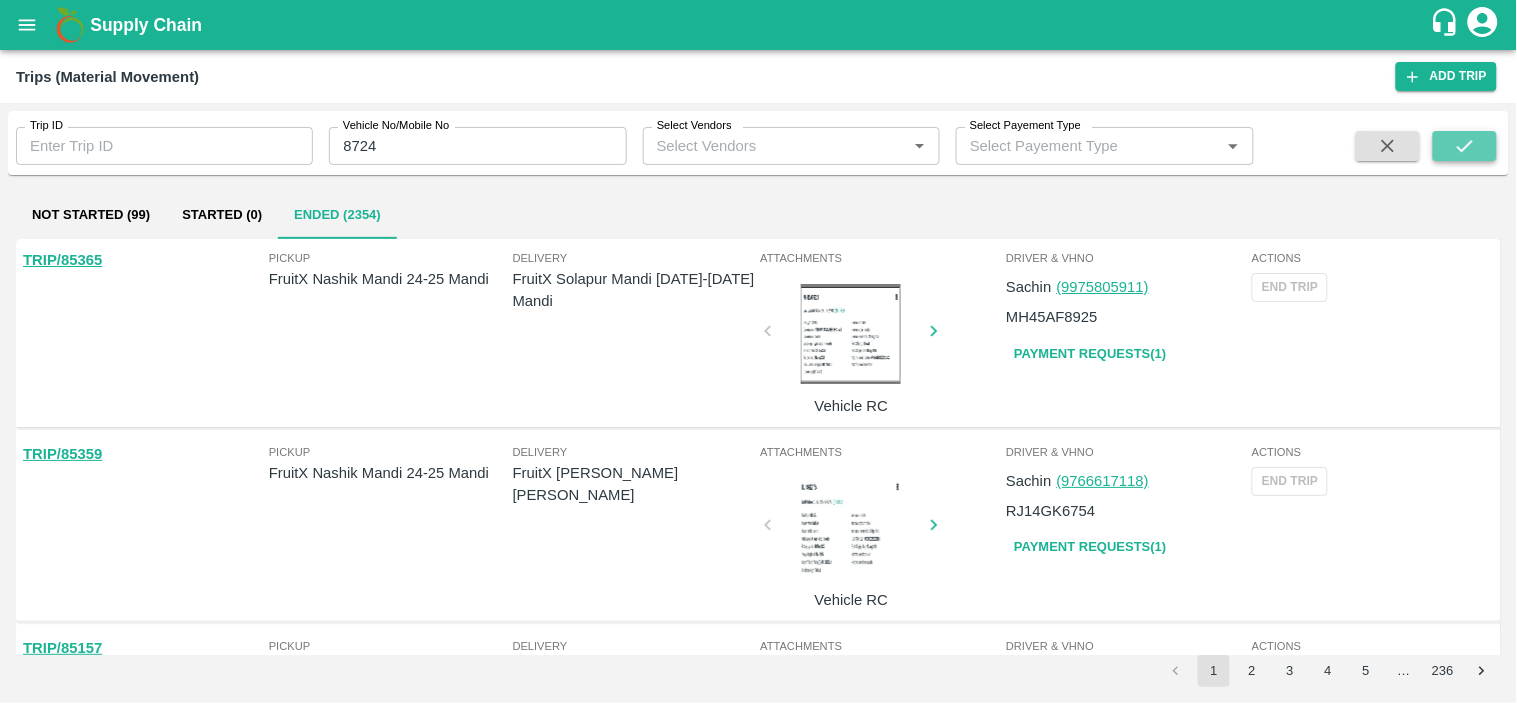 click 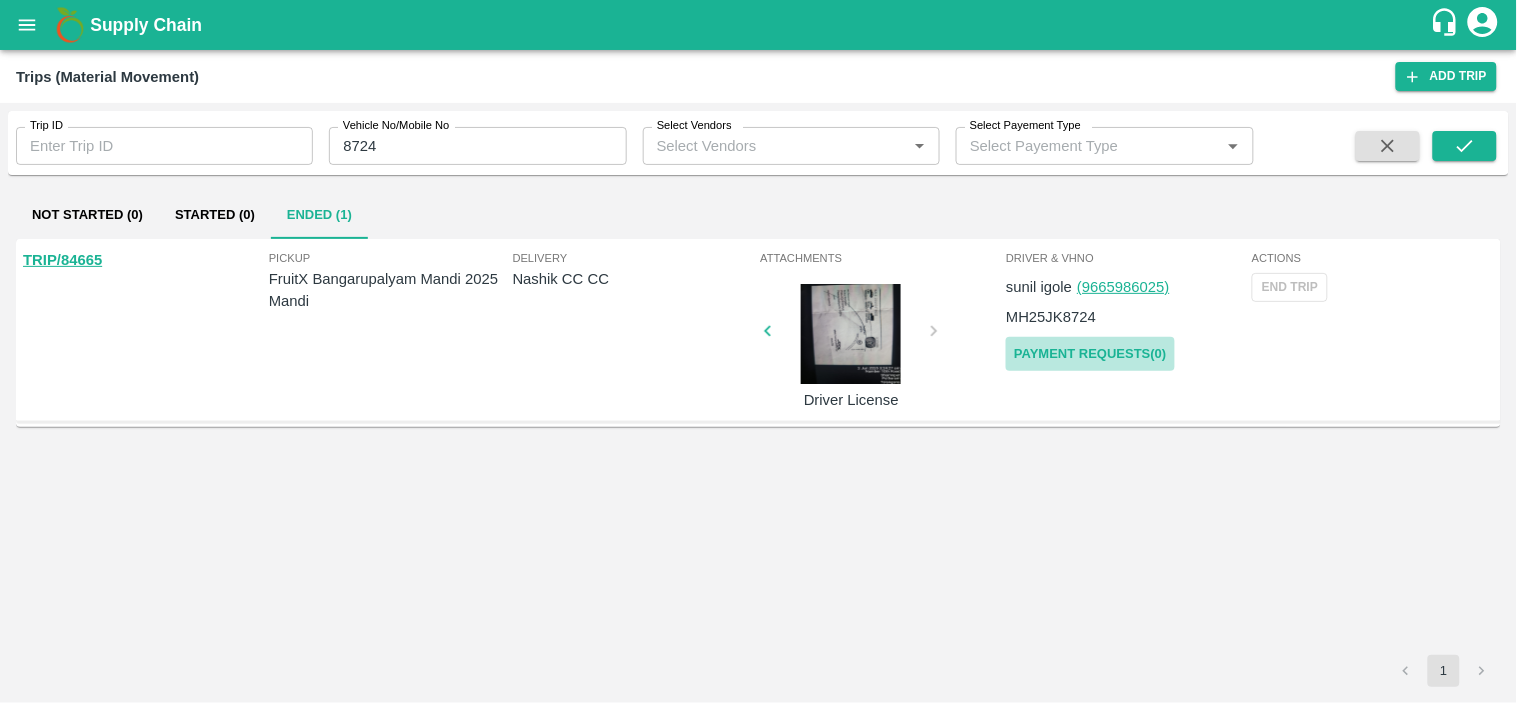 click on "Payment Requests( 0 )" at bounding box center [1090, 354] 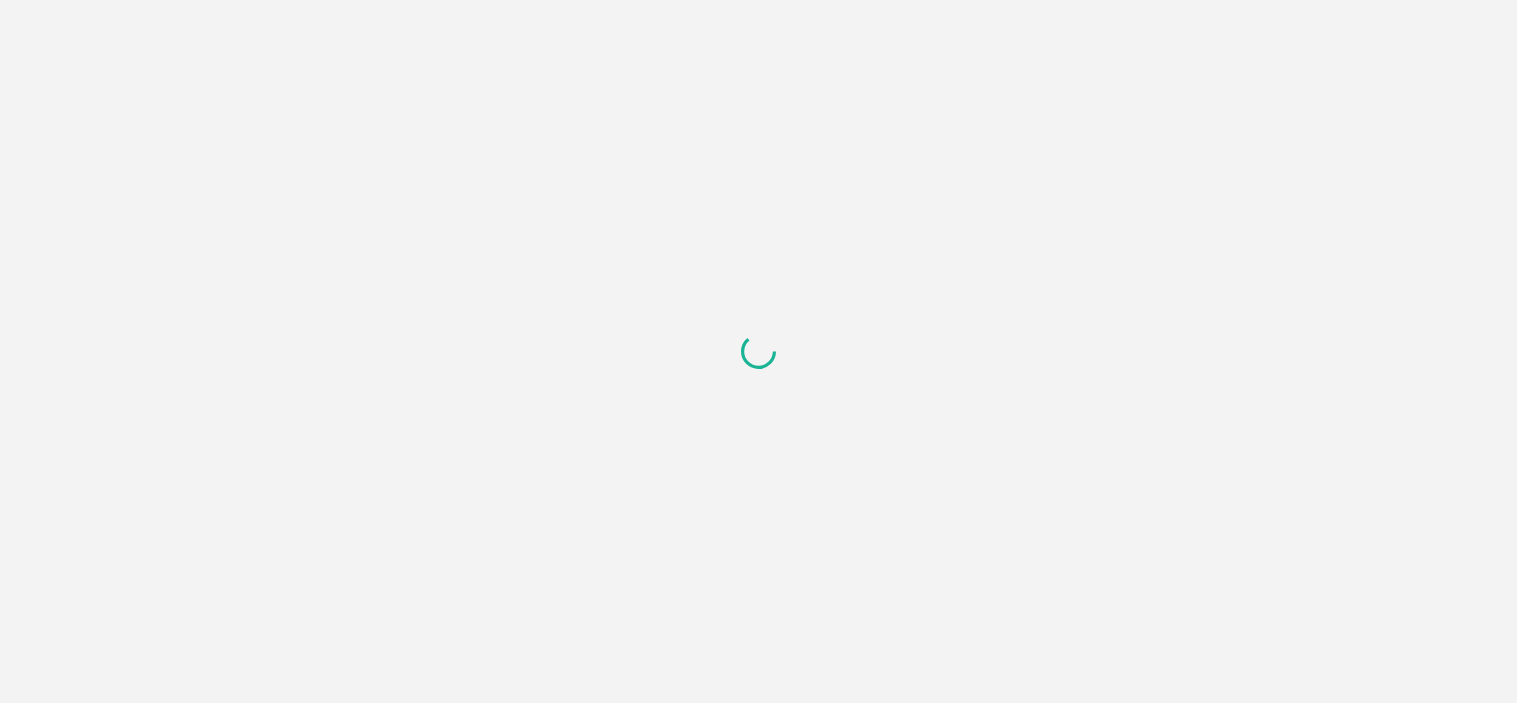 scroll, scrollTop: 0, scrollLeft: 0, axis: both 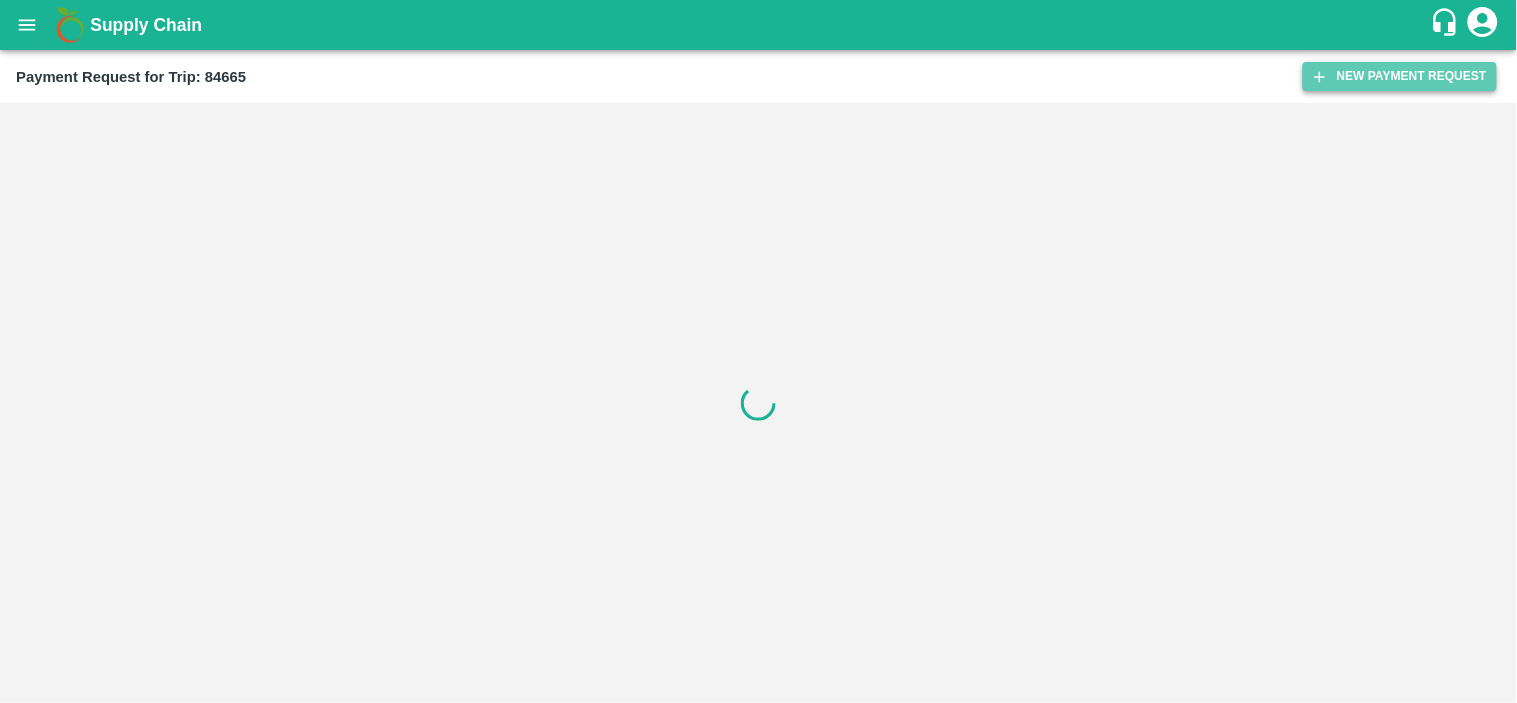 click on "New Payment Request" at bounding box center [1400, 76] 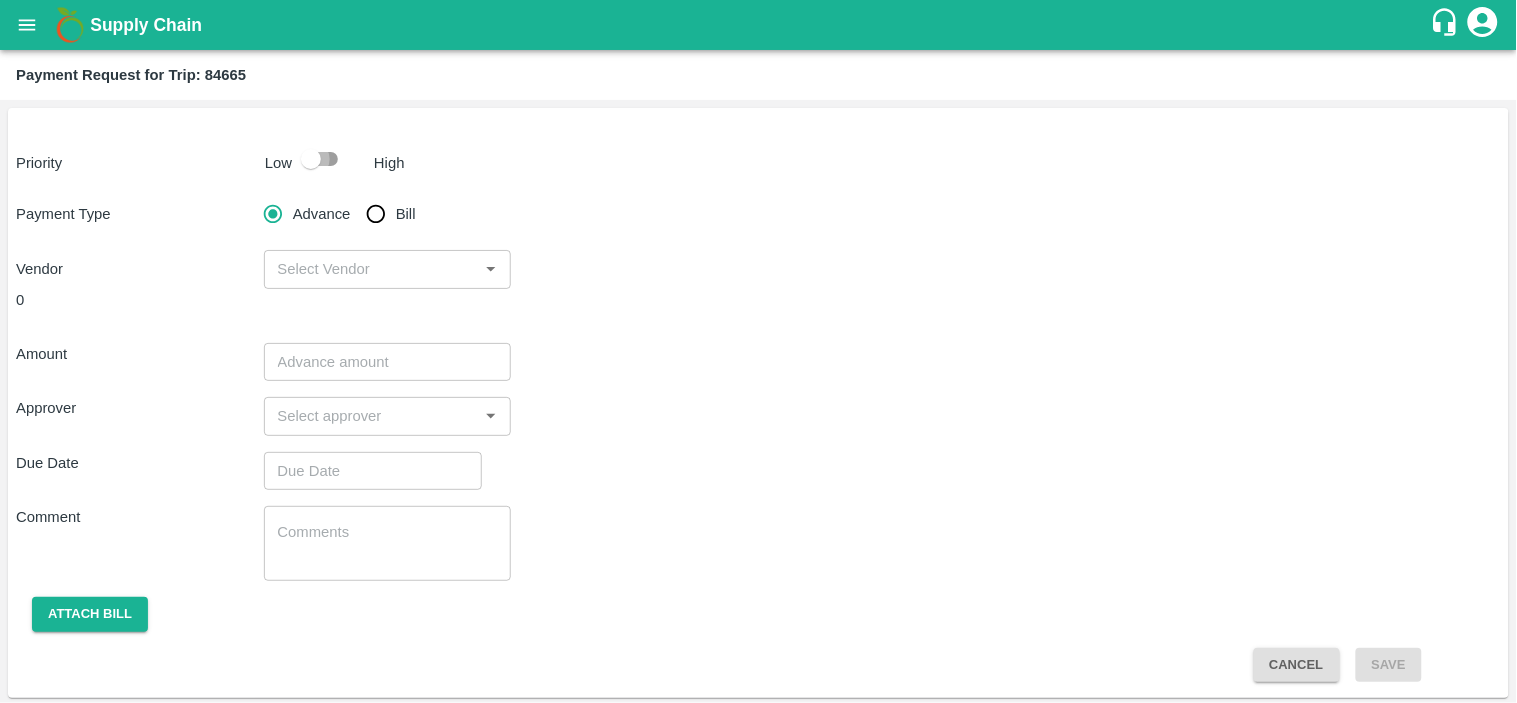 click at bounding box center (311, 159) 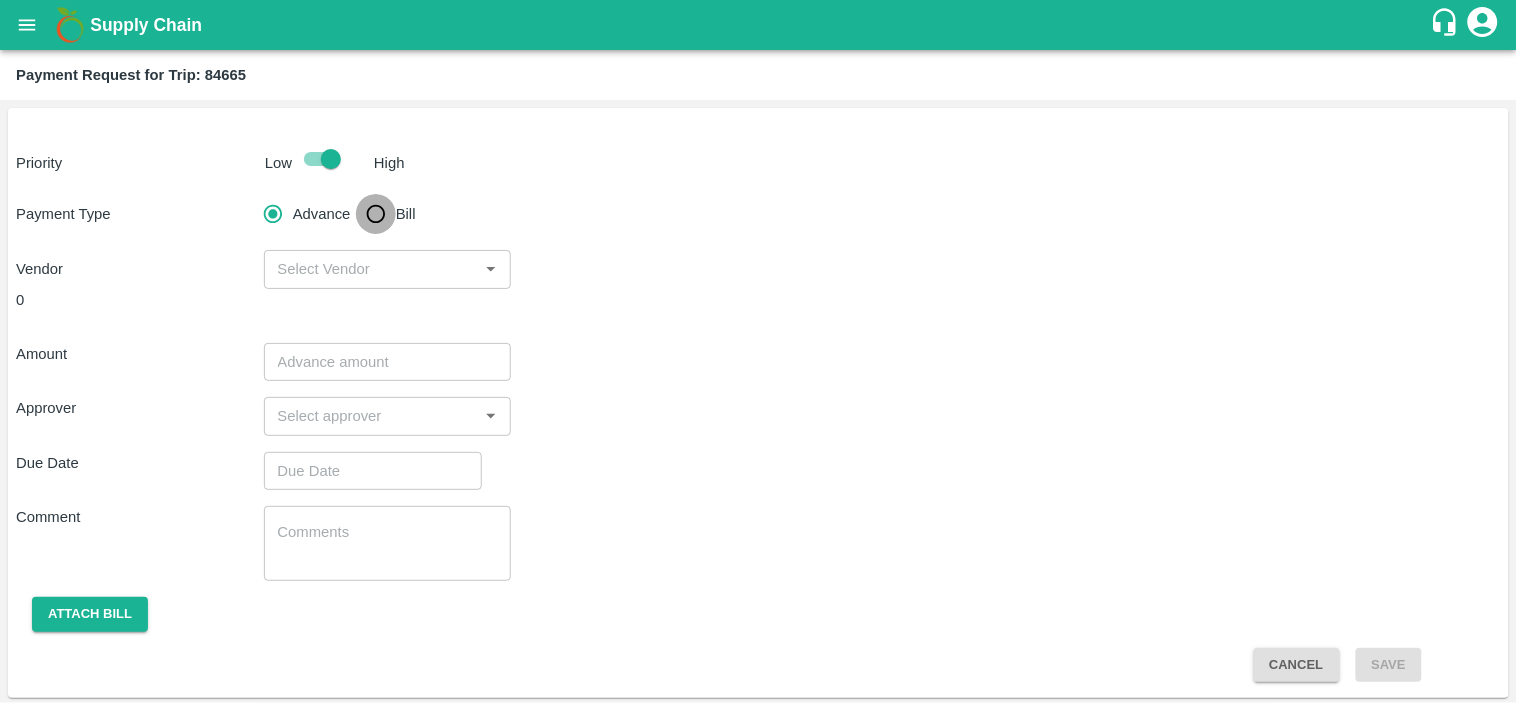 click on "Bill" at bounding box center (376, 214) 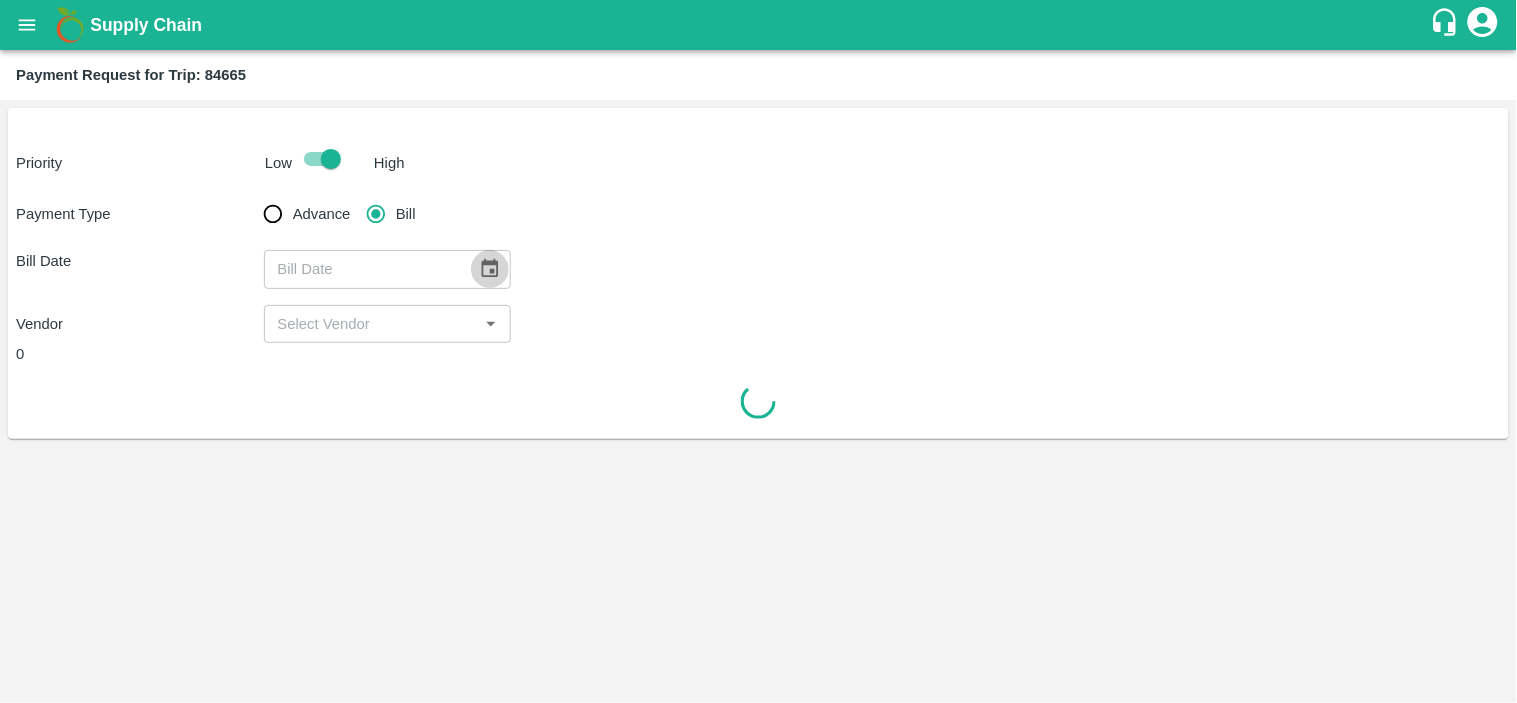 click at bounding box center (490, 269) 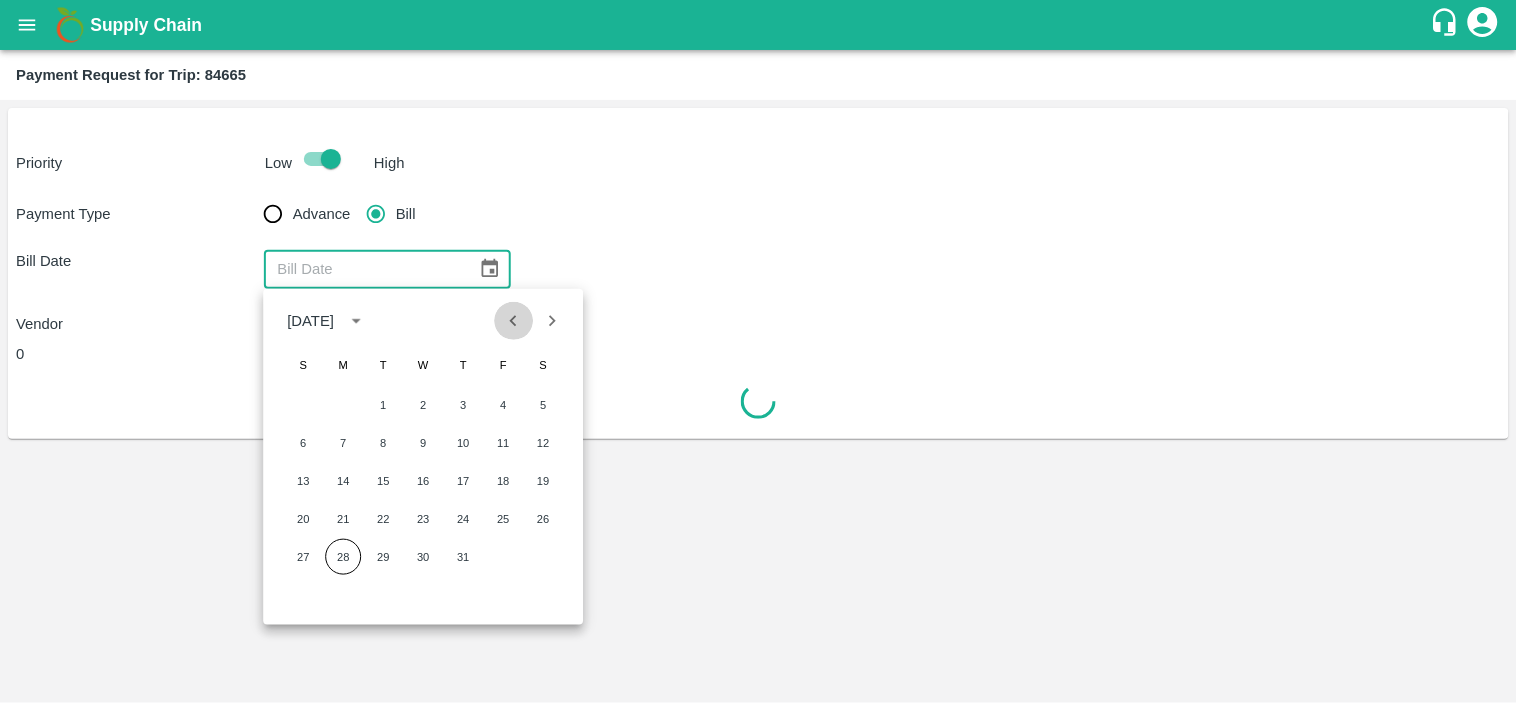 click 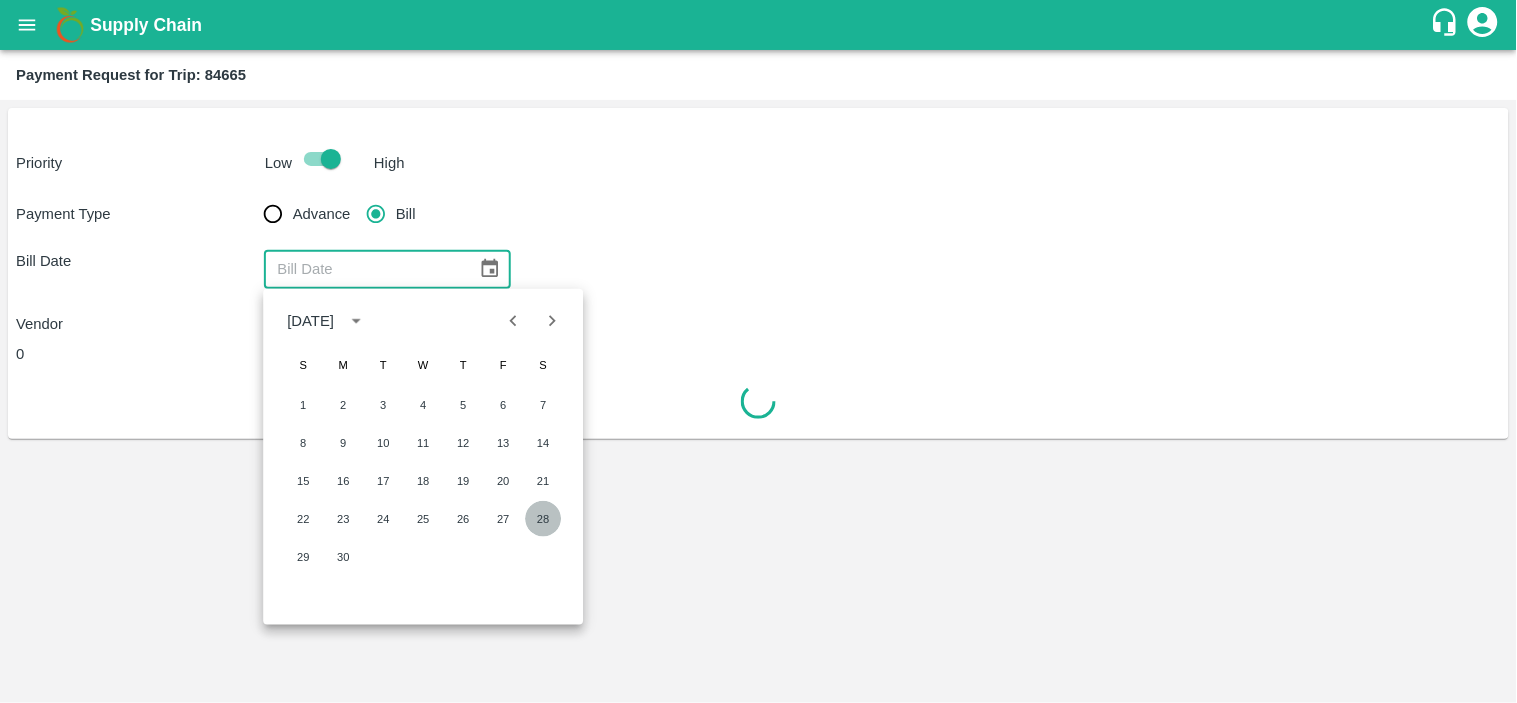 click on "28" at bounding box center [543, 519] 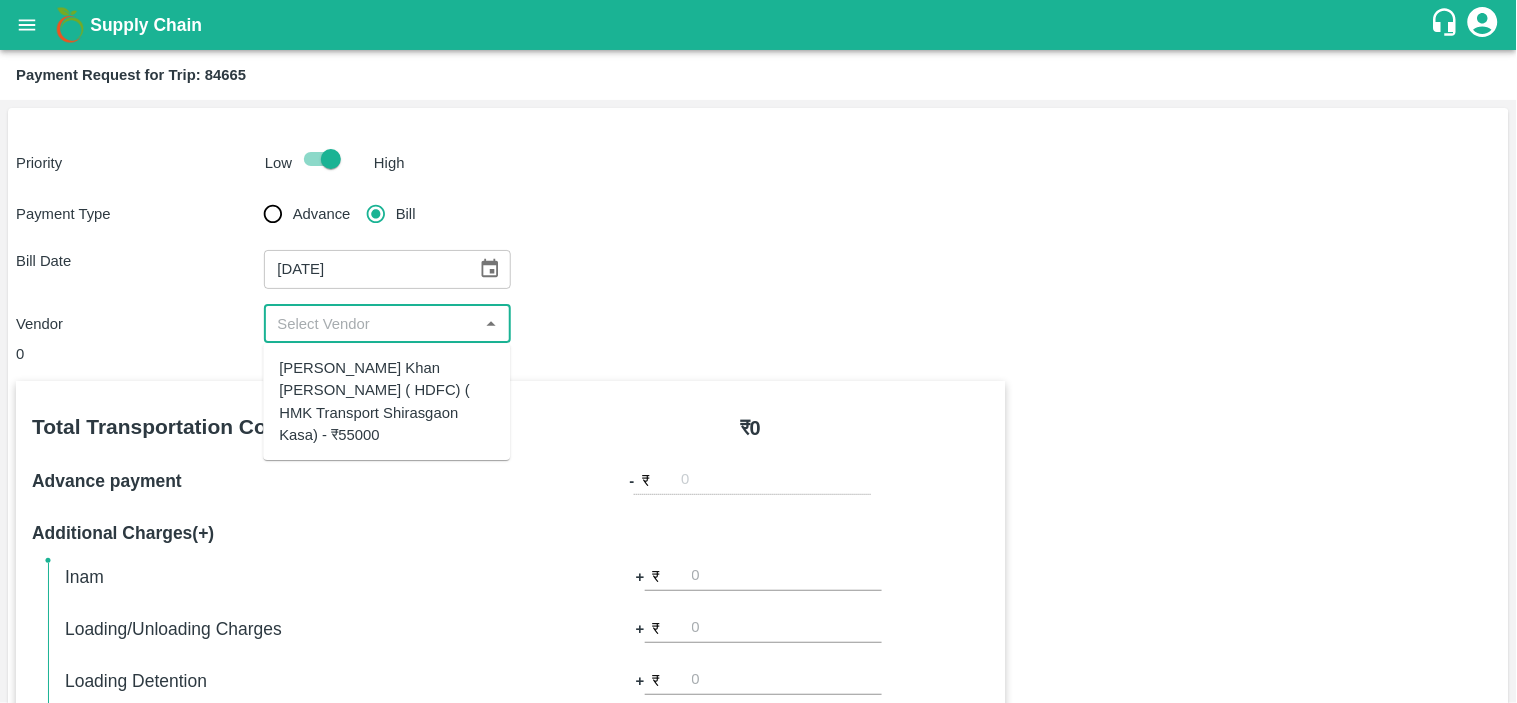 click at bounding box center (371, 324) 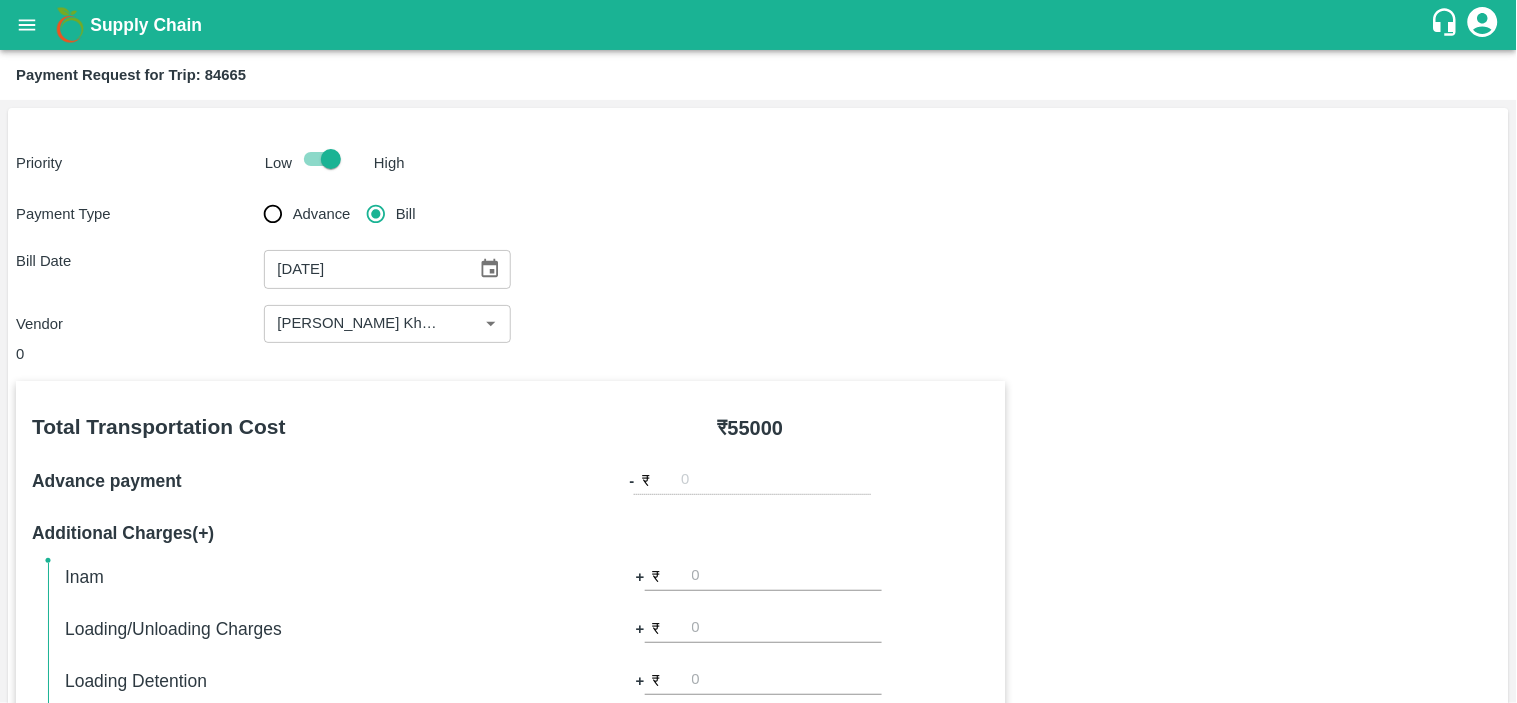 click on "Payment Type Advance Bill Bill Date 28/06/2025 ​ Vendor ​" at bounding box center (758, 268) 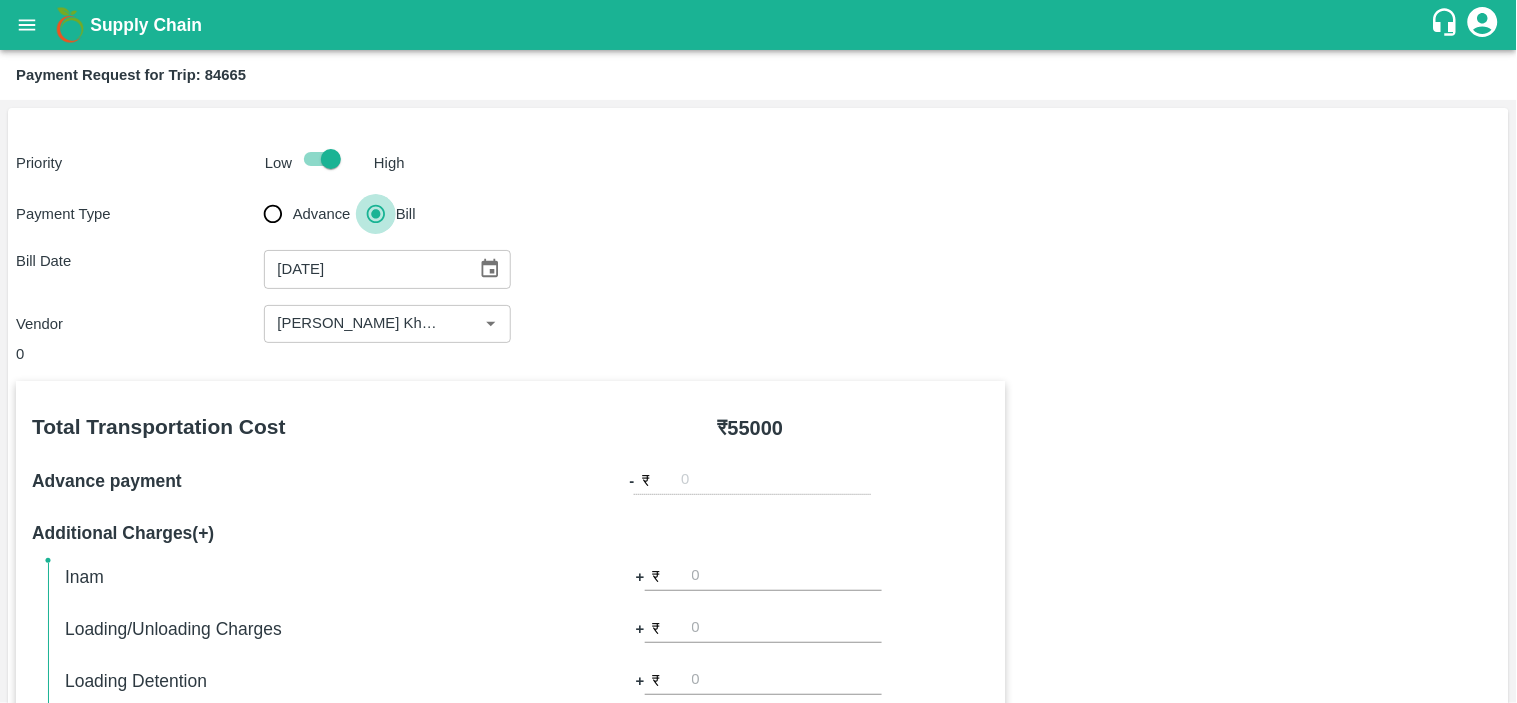 type 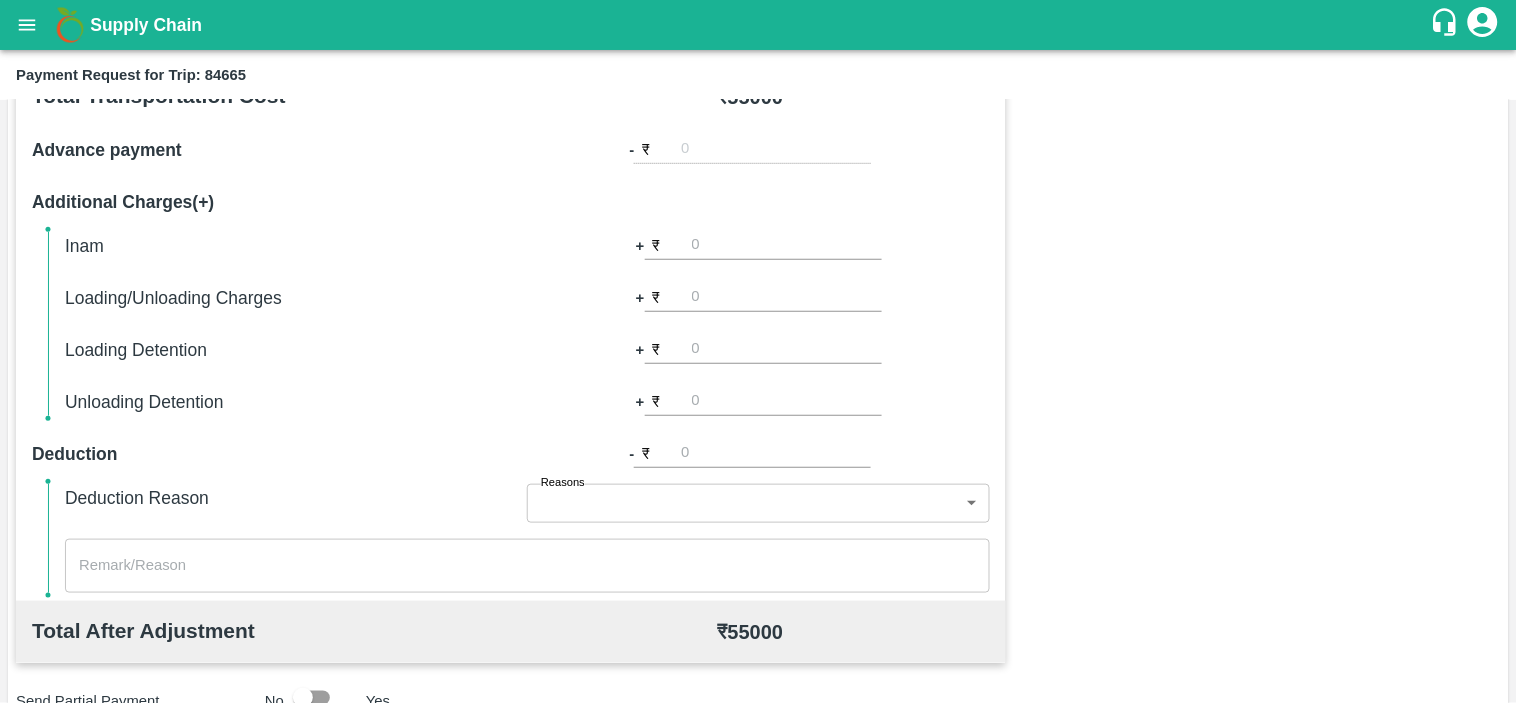 scroll, scrollTop: 668, scrollLeft: 0, axis: vertical 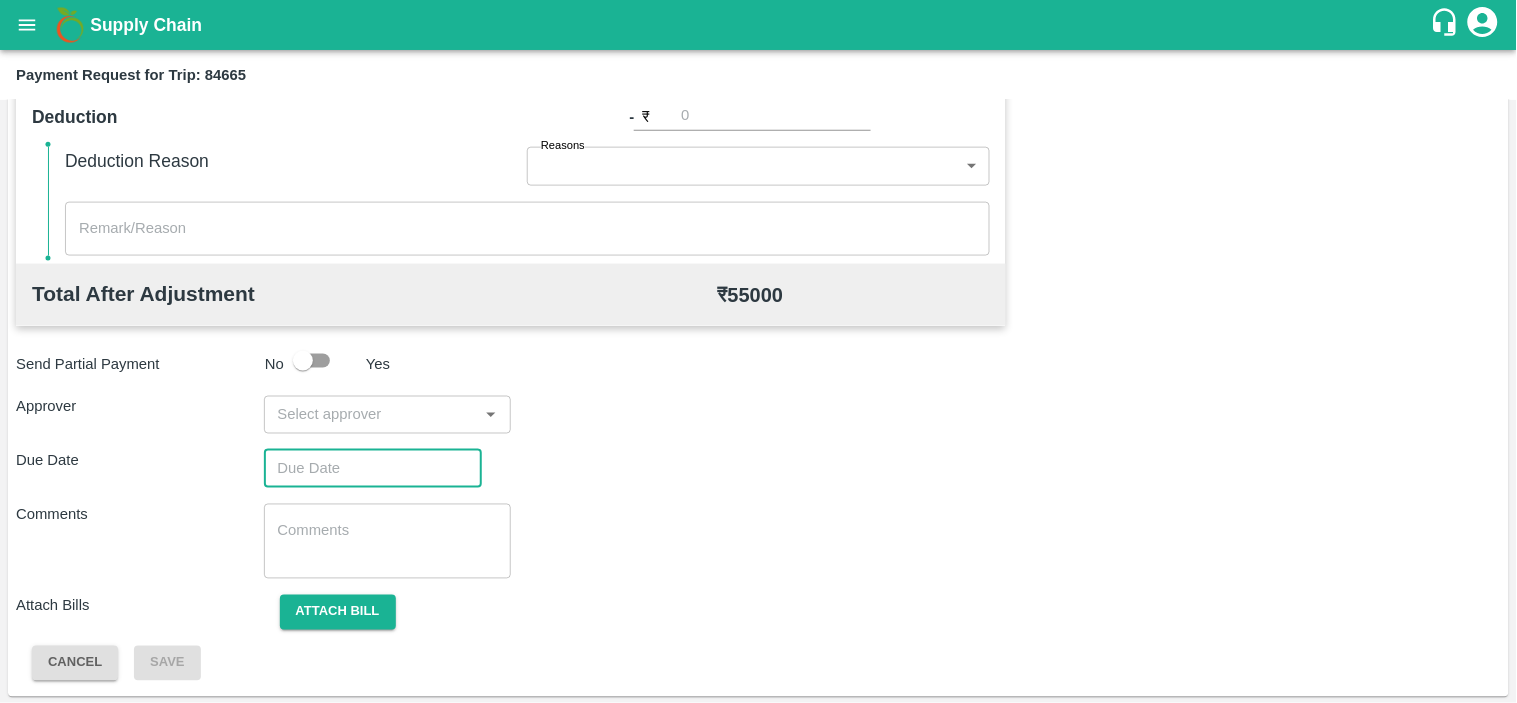 type on "DD/MM/YYYY hh:mm aa" 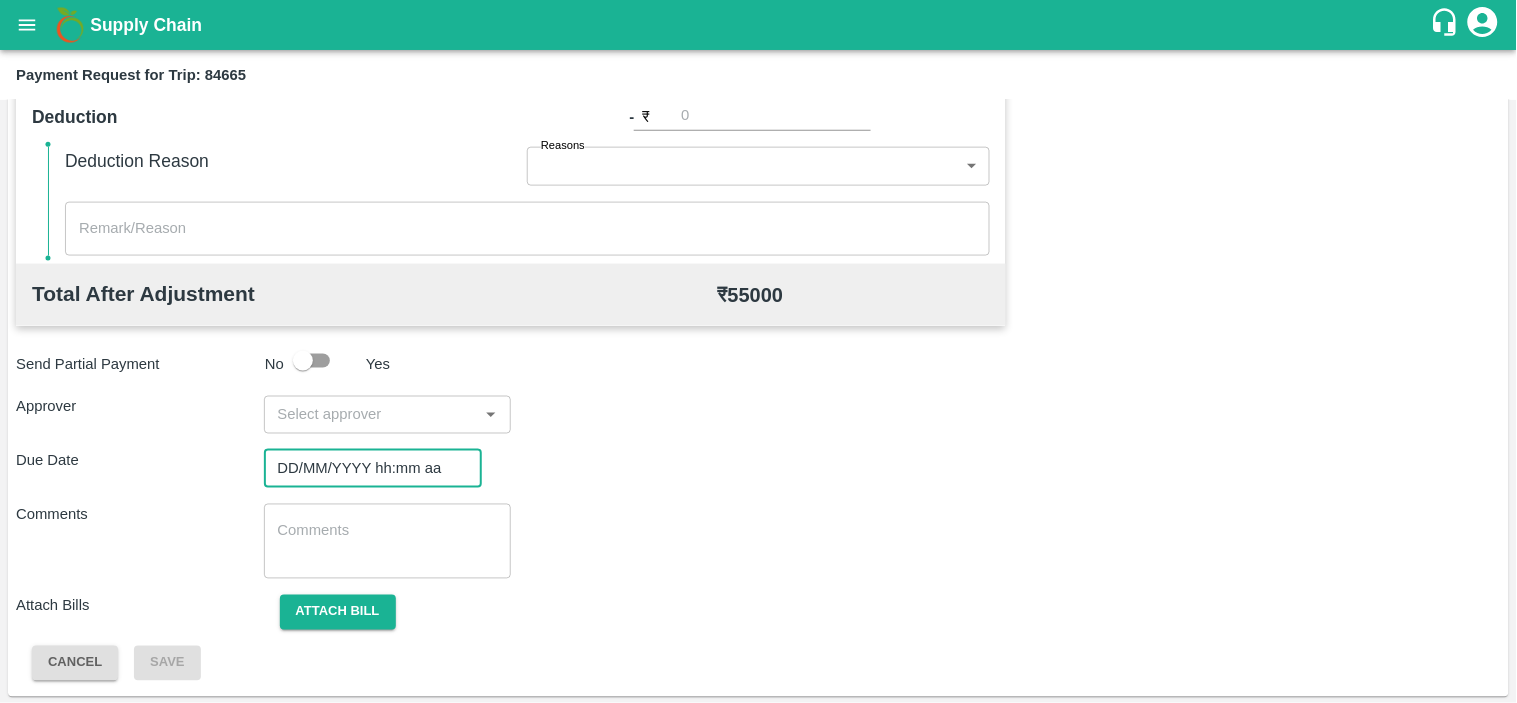 type 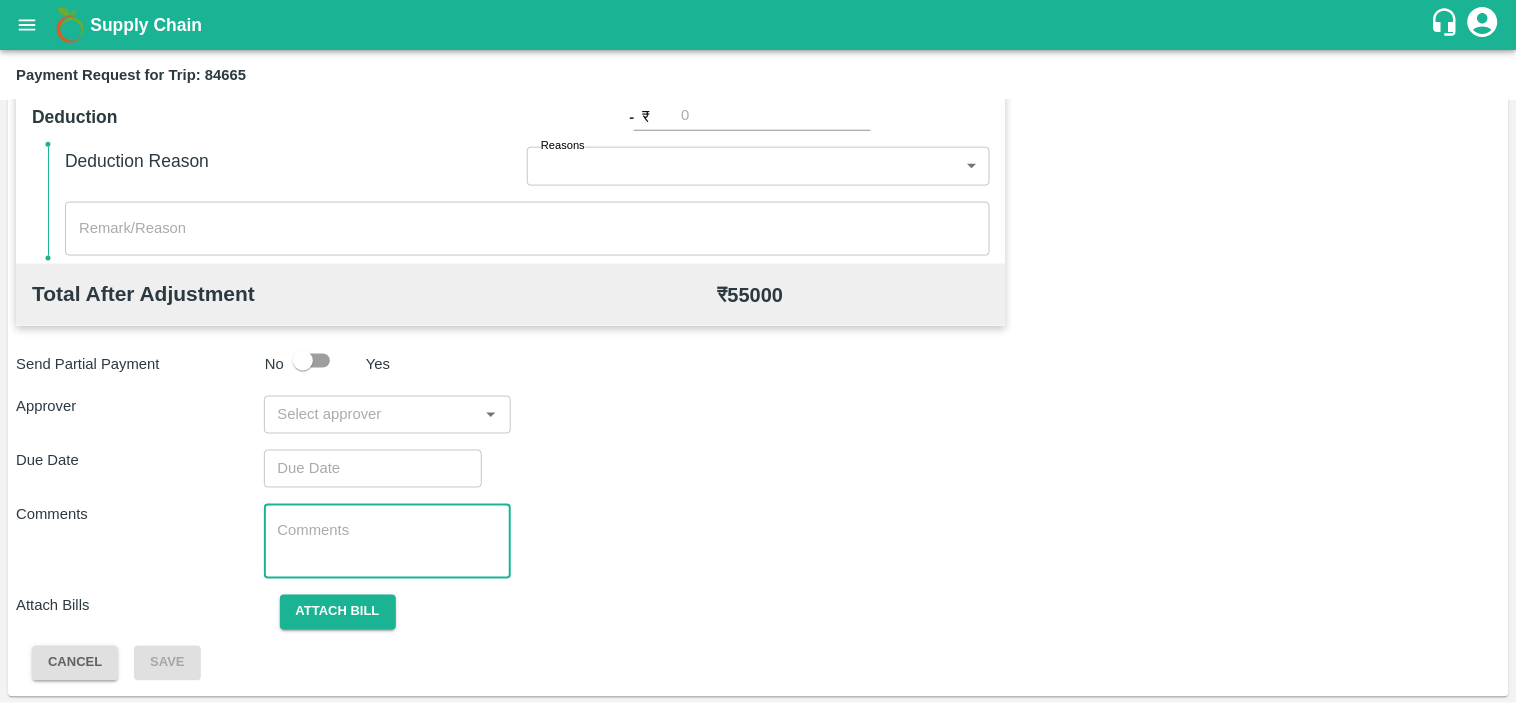click at bounding box center (371, 415) 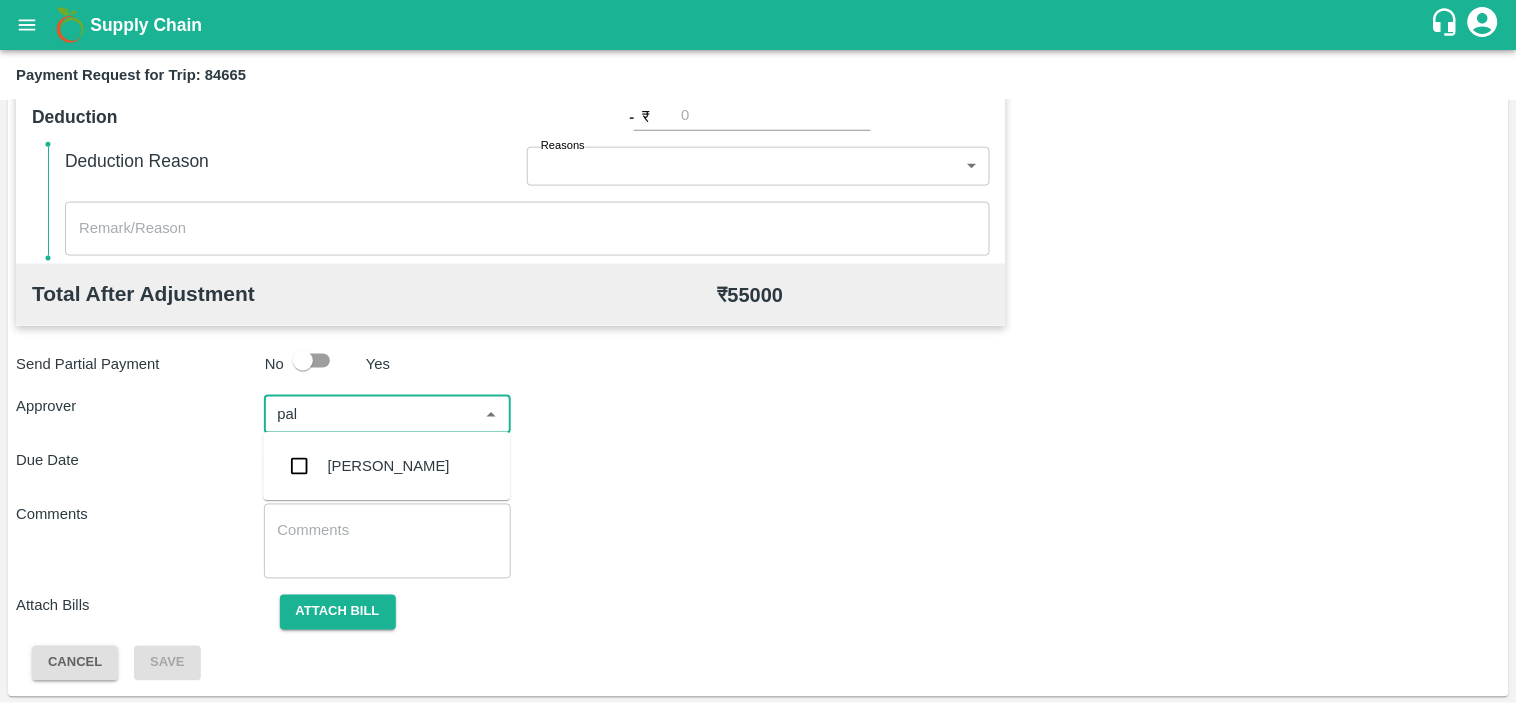type on "palw" 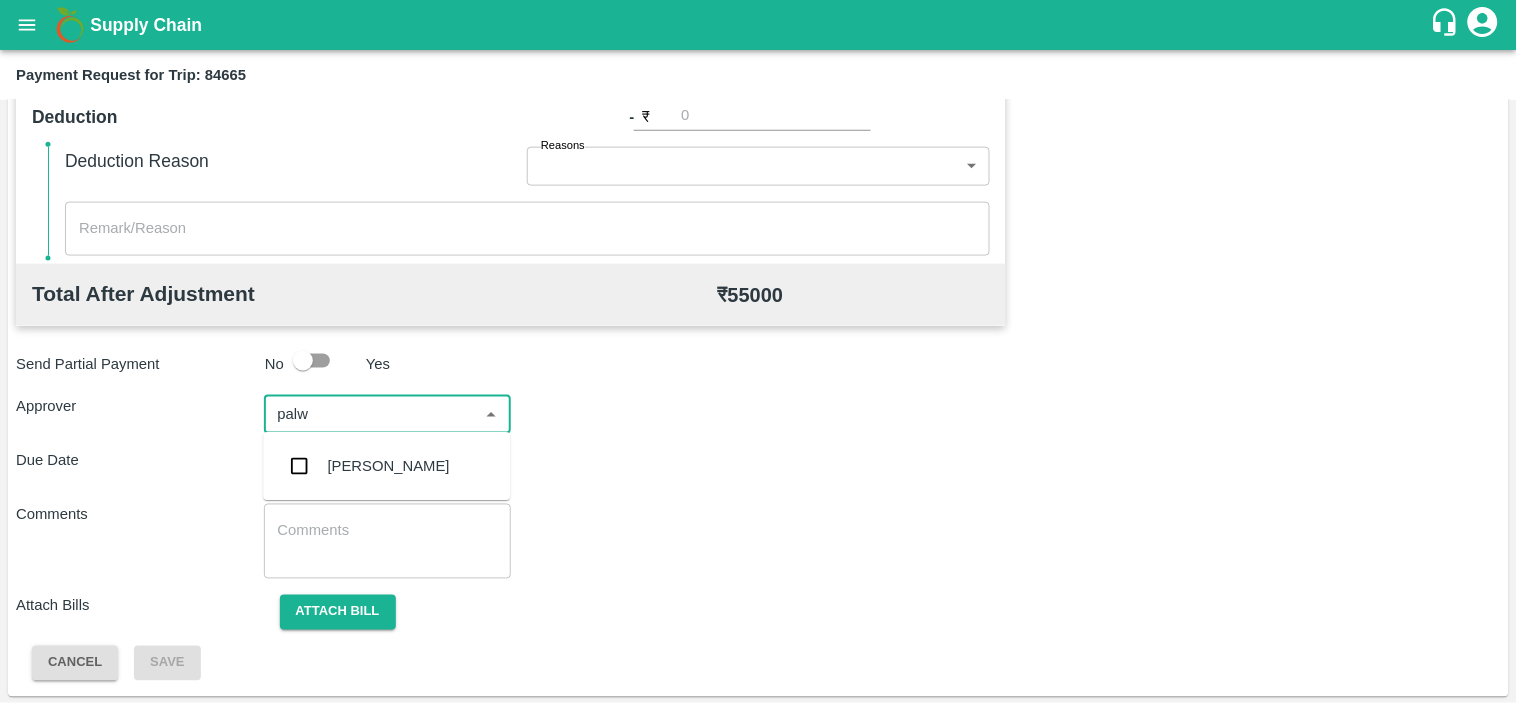 click on "Palwinder Singh" at bounding box center [389, 466] 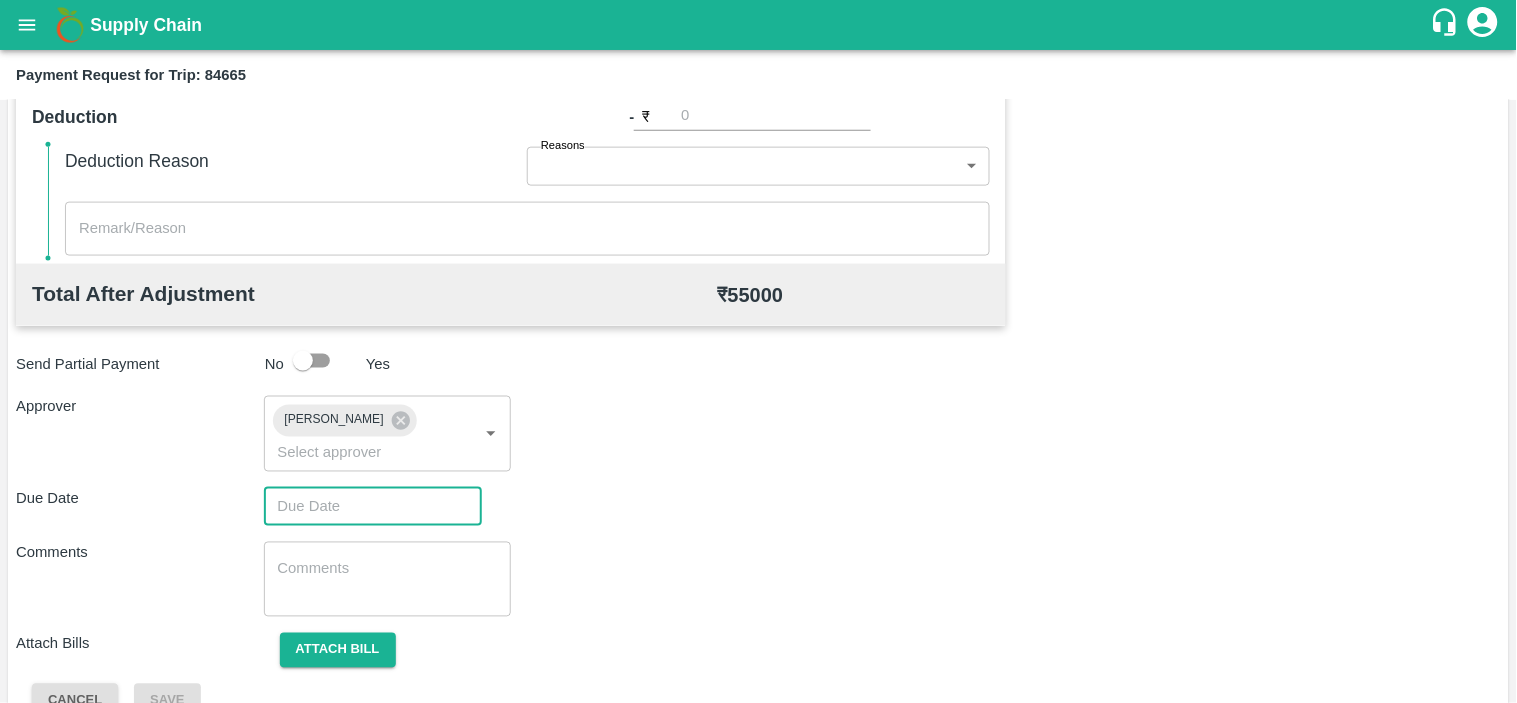 type on "DD/MM/YYYY hh:mm aa" 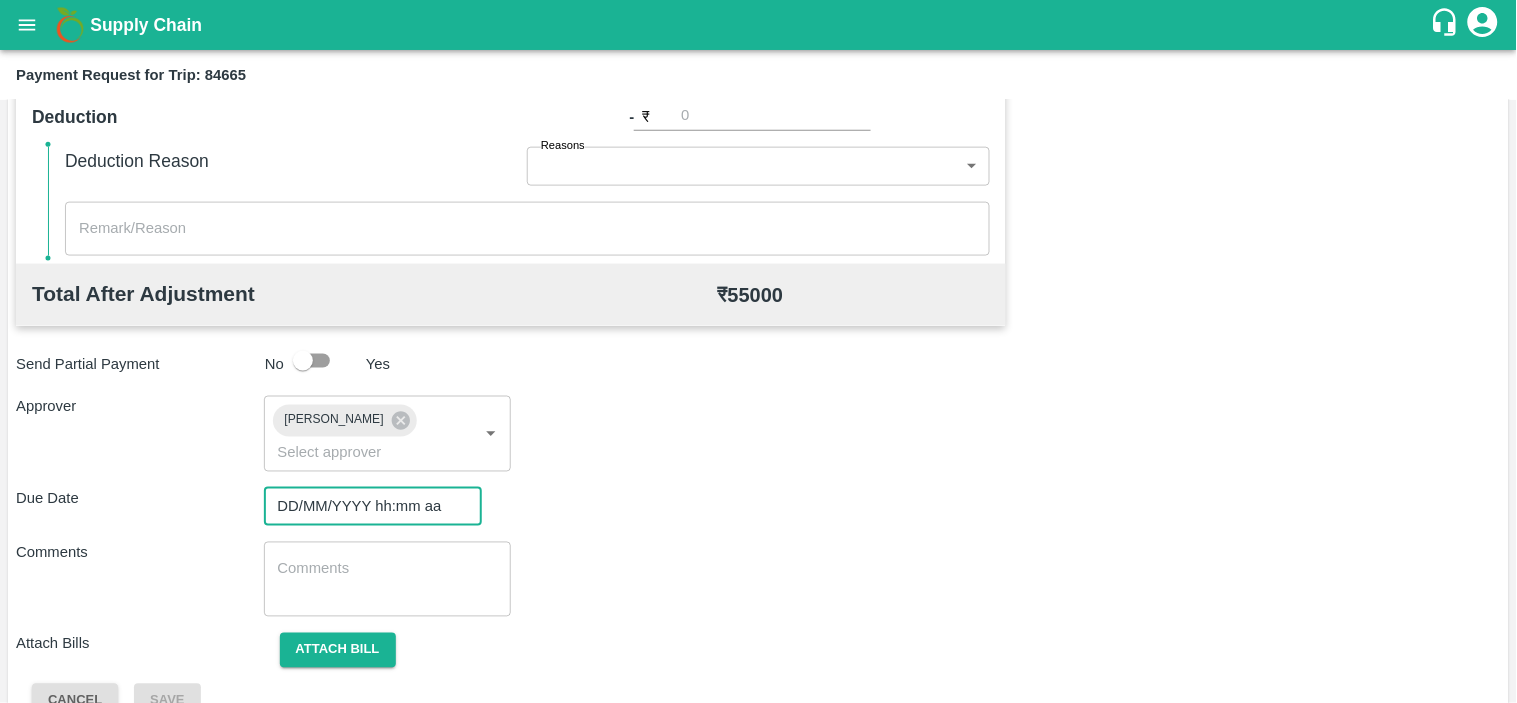 click on "DD/MM/YYYY hh:mm aa" at bounding box center (366, 507) 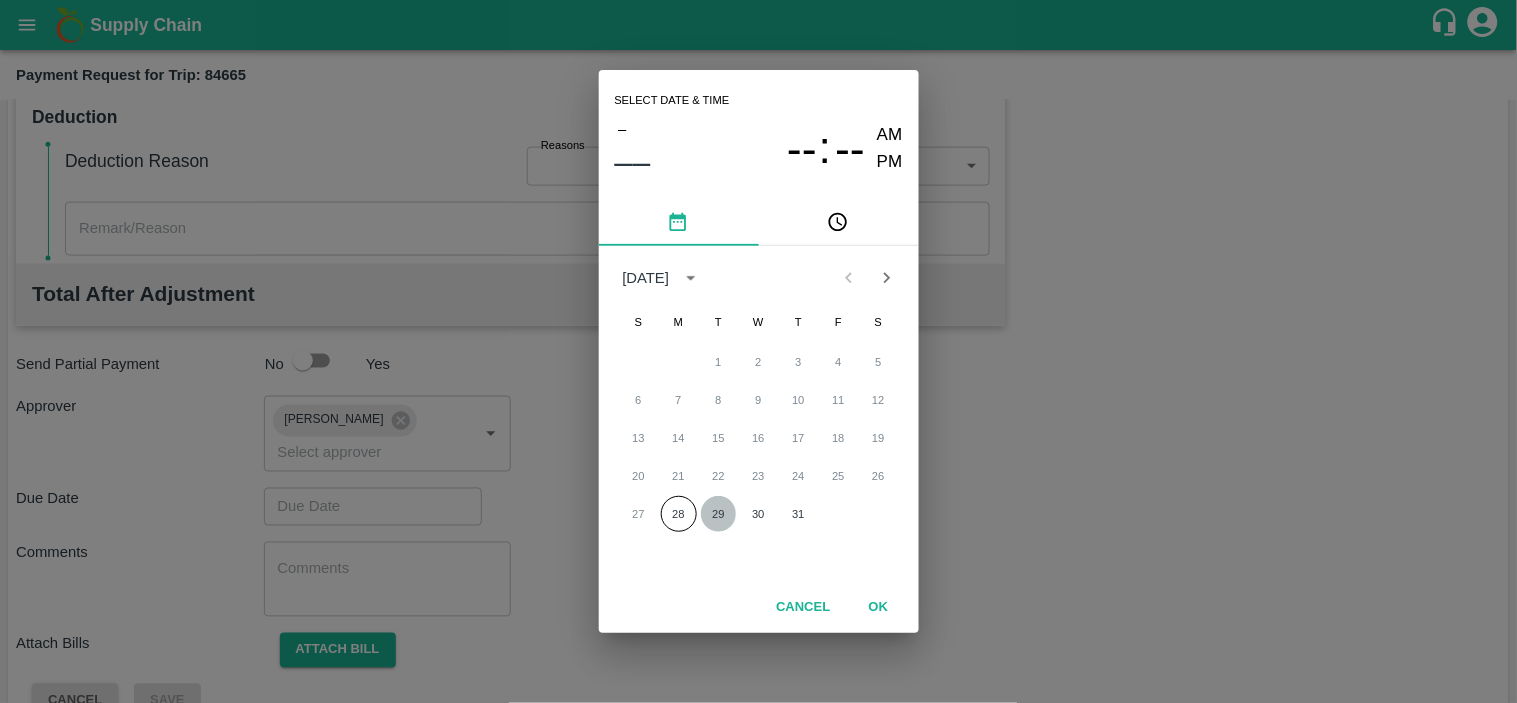 click on "29" at bounding box center [719, 514] 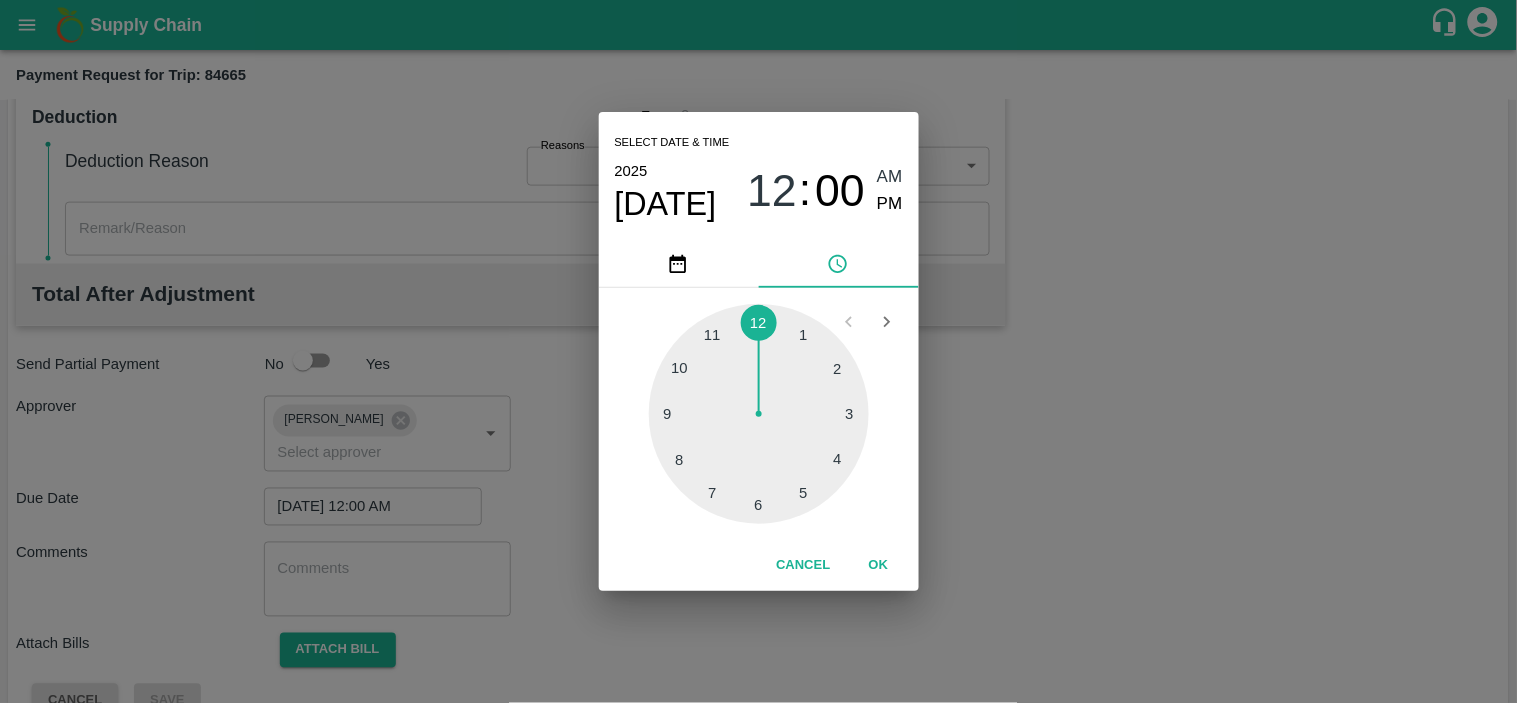 click at bounding box center (759, 414) 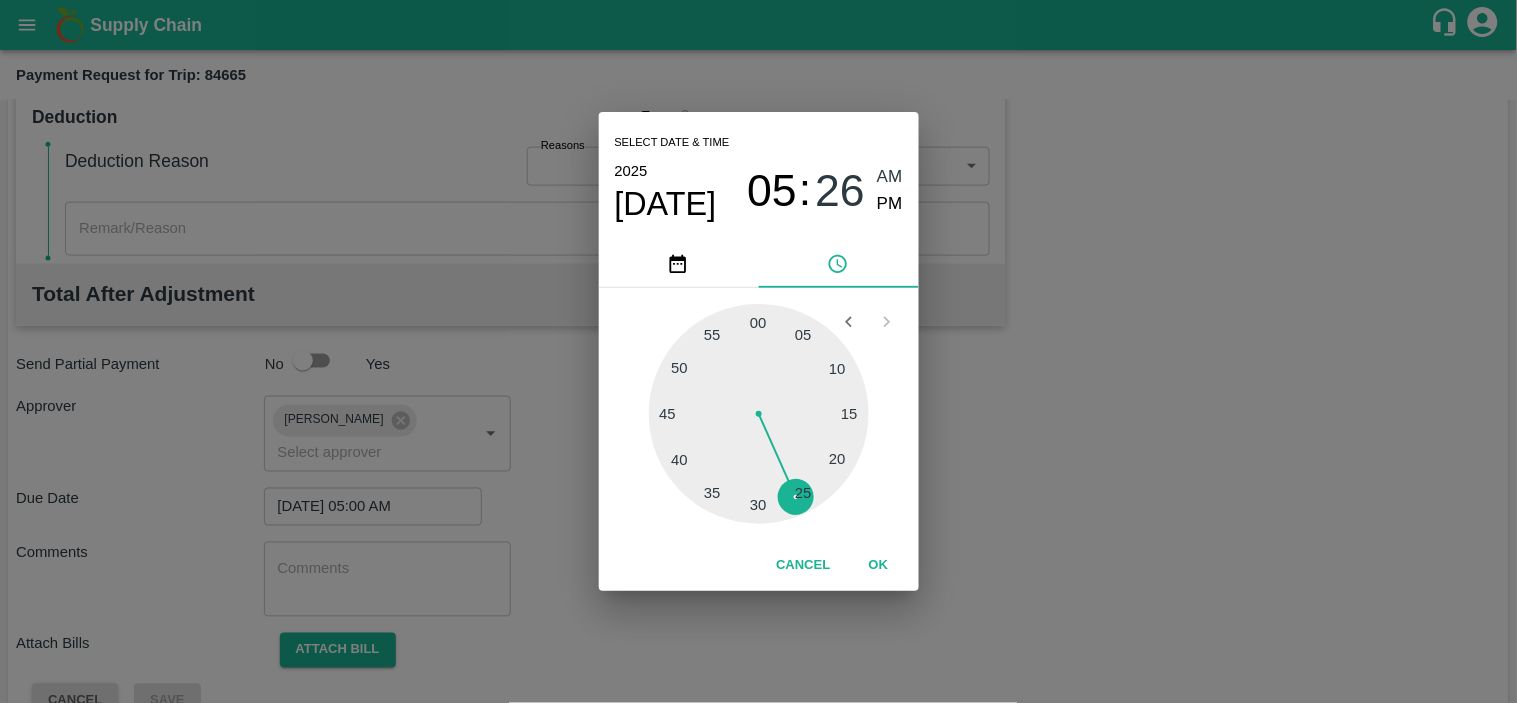 type on "29/07/2025 05:26 AM" 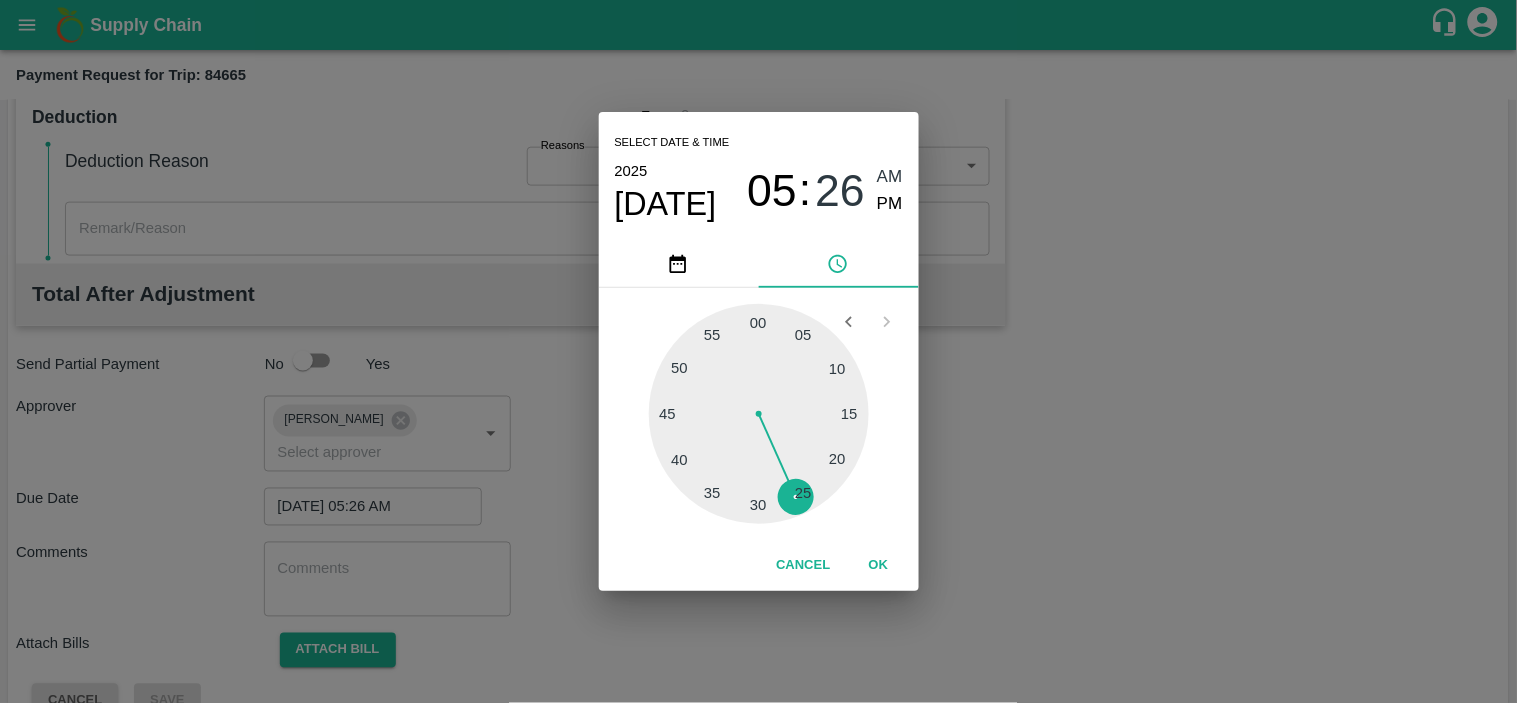 click at bounding box center [759, 414] 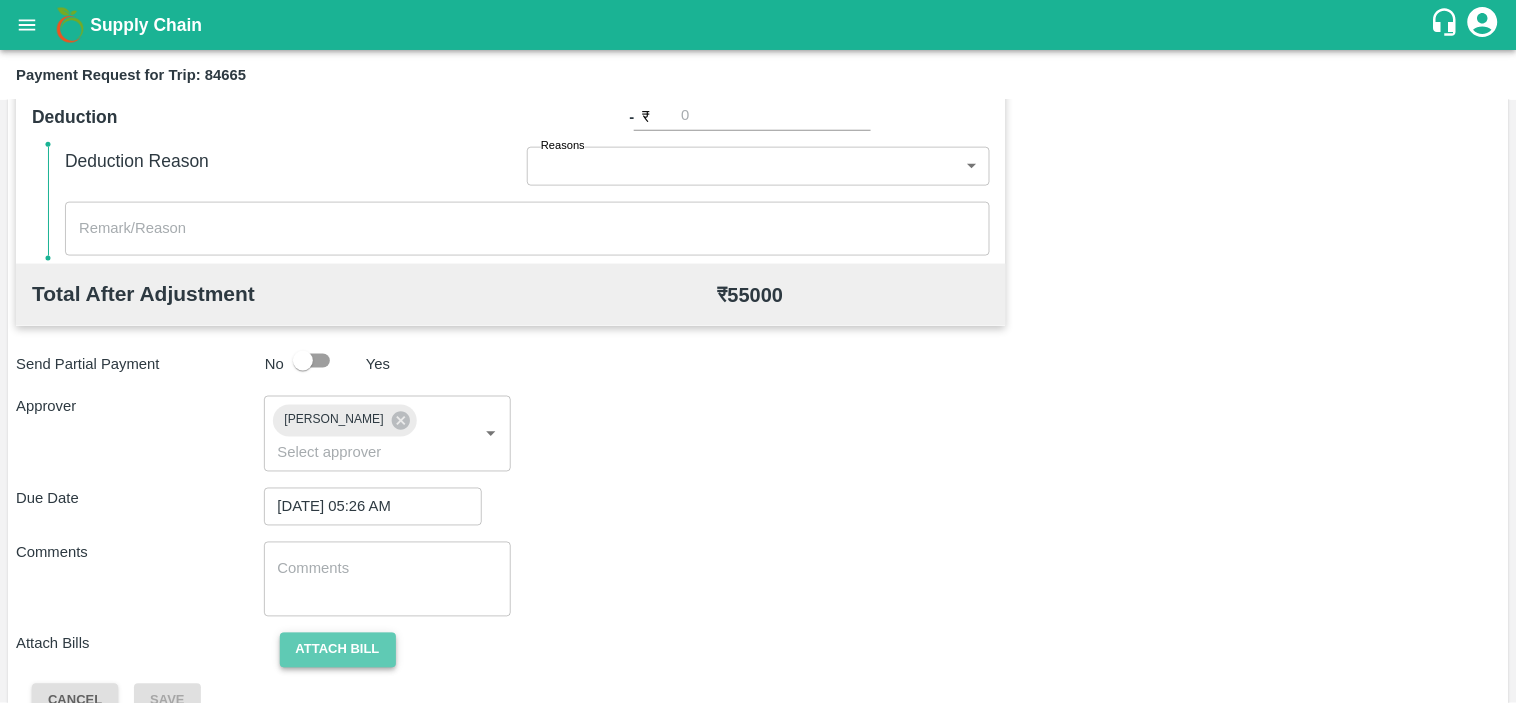 click on "Attach bill" at bounding box center [338, 650] 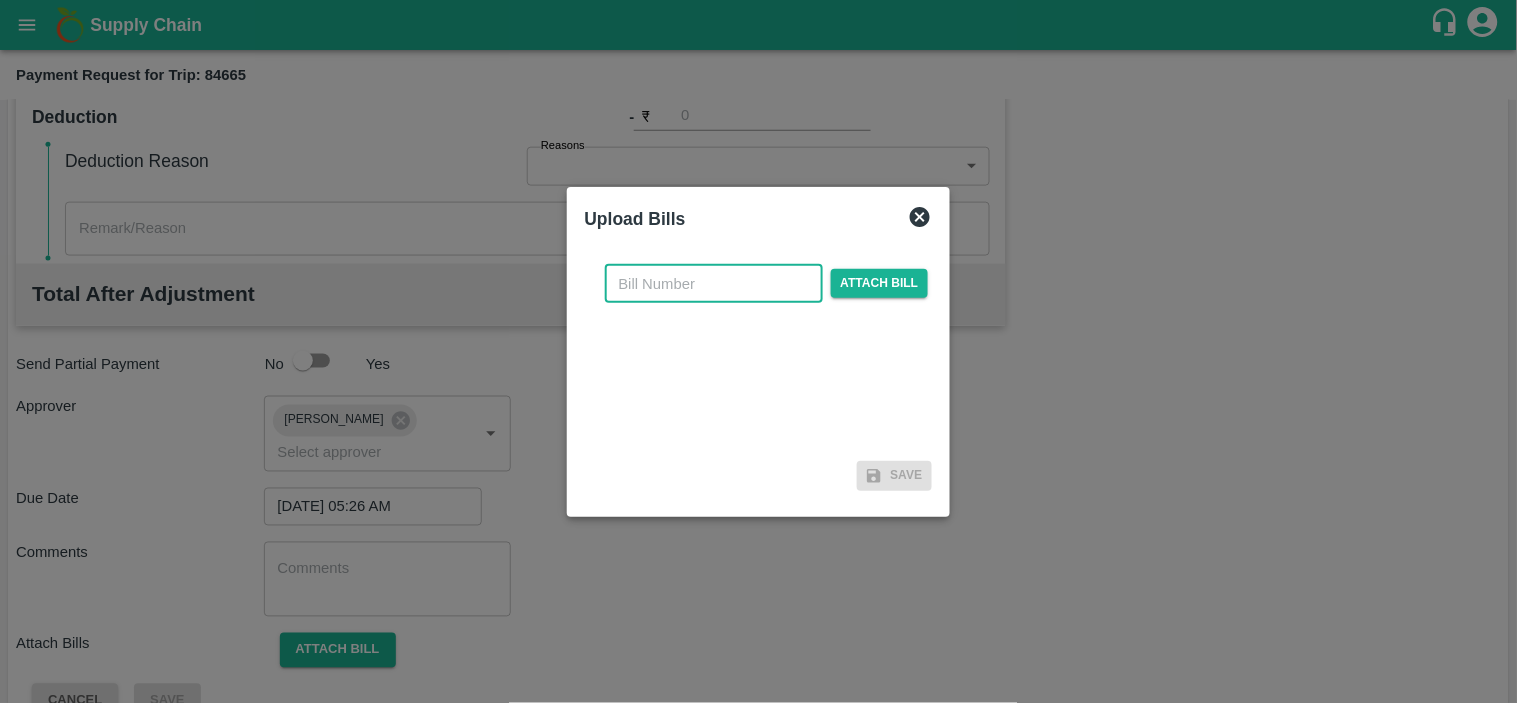 click at bounding box center [714, 284] 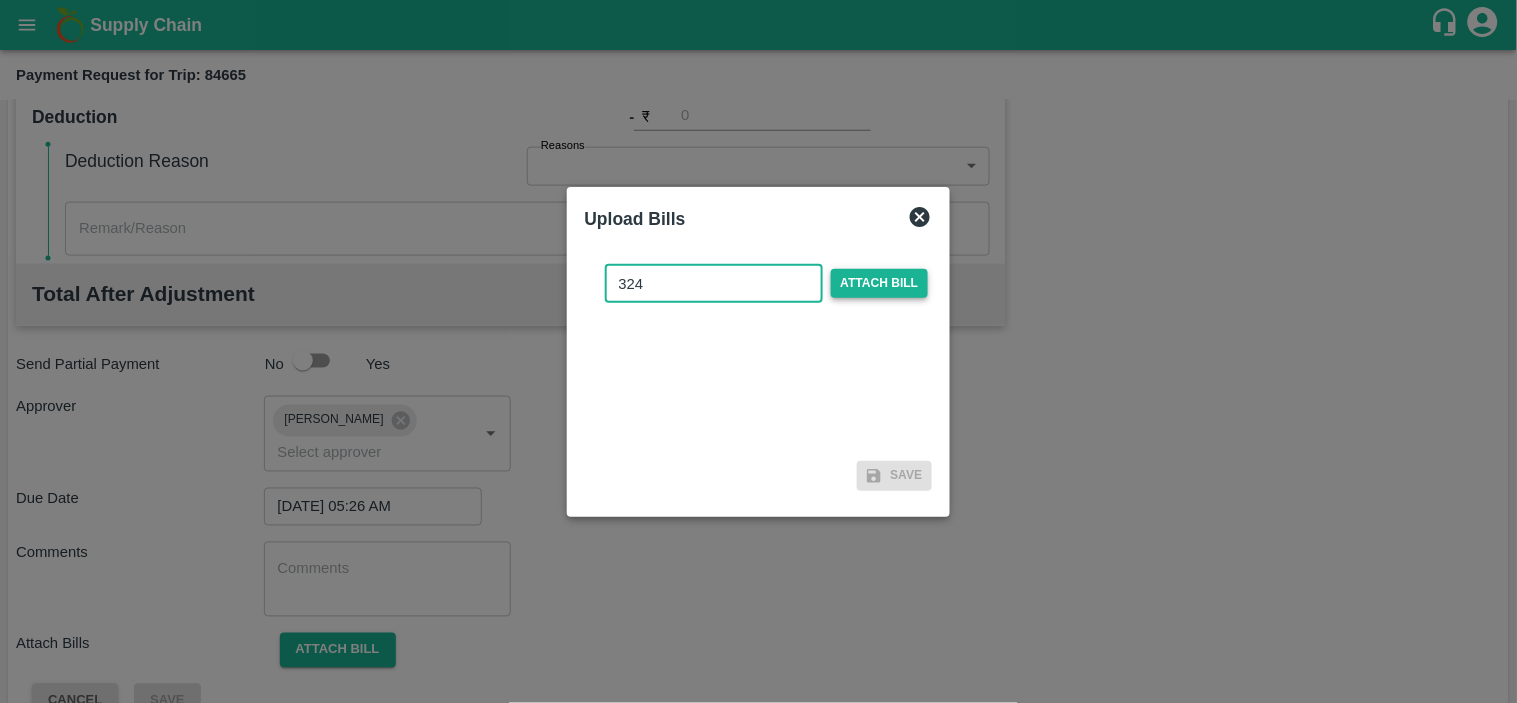 type on "324" 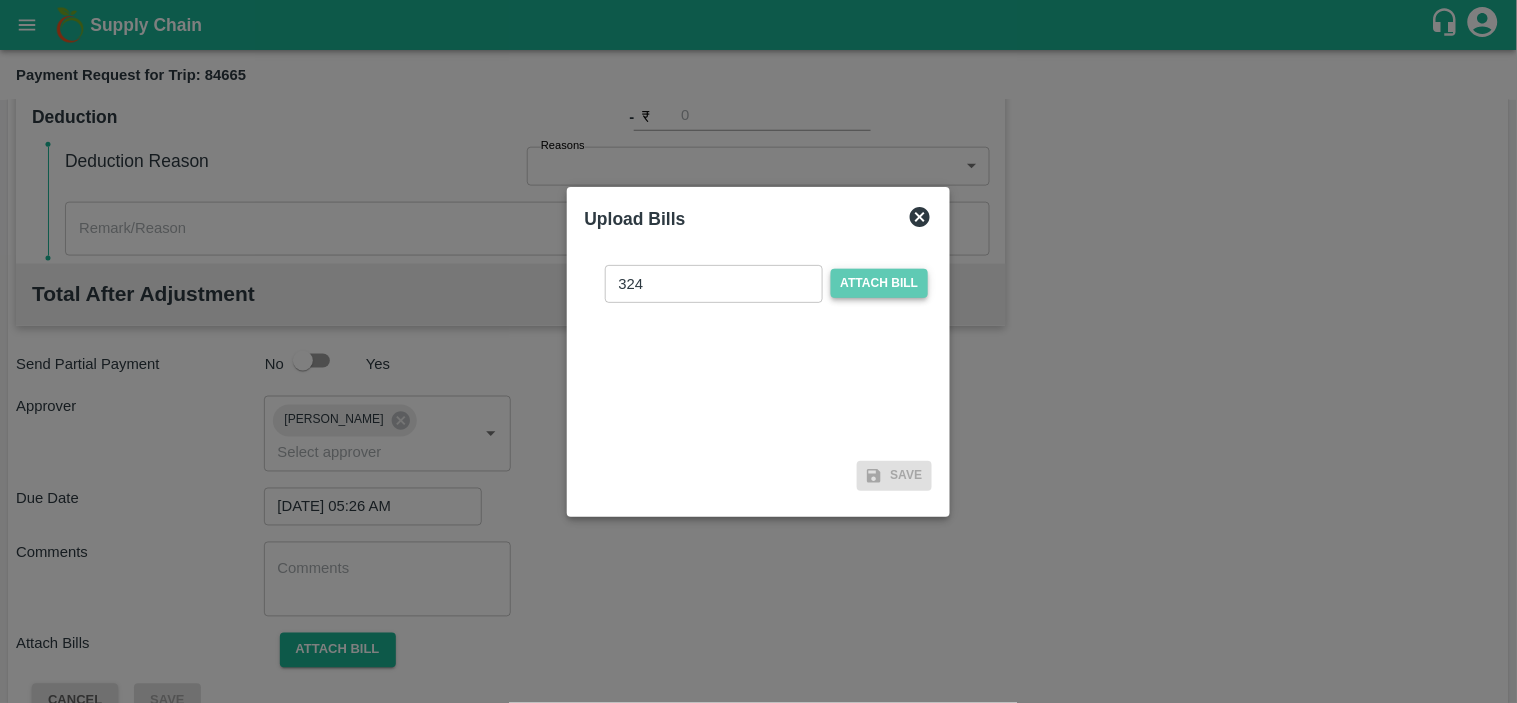 click on "Attach bill" at bounding box center (880, 283) 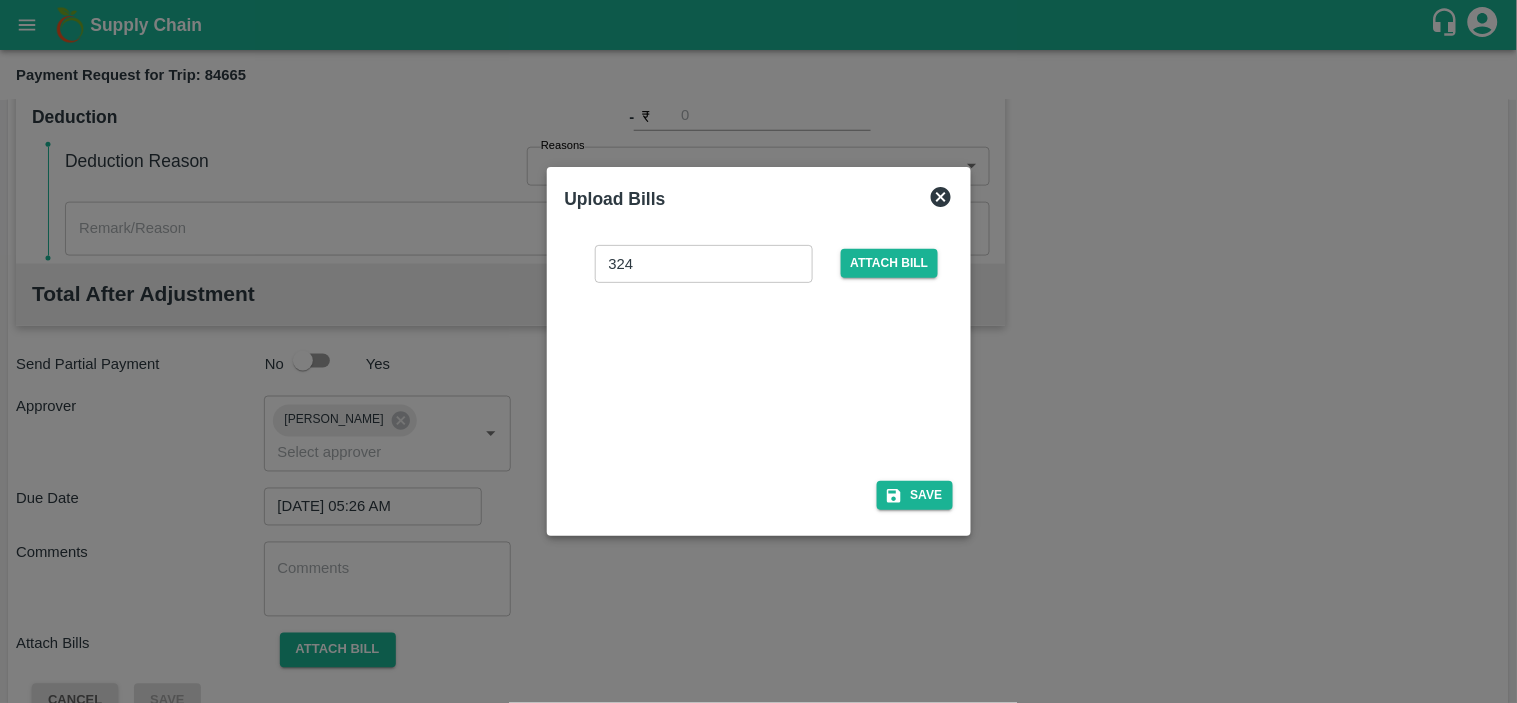 drag, startPoint x: 891, startPoint y: 350, endPoint x: 891, endPoint y: 367, distance: 17 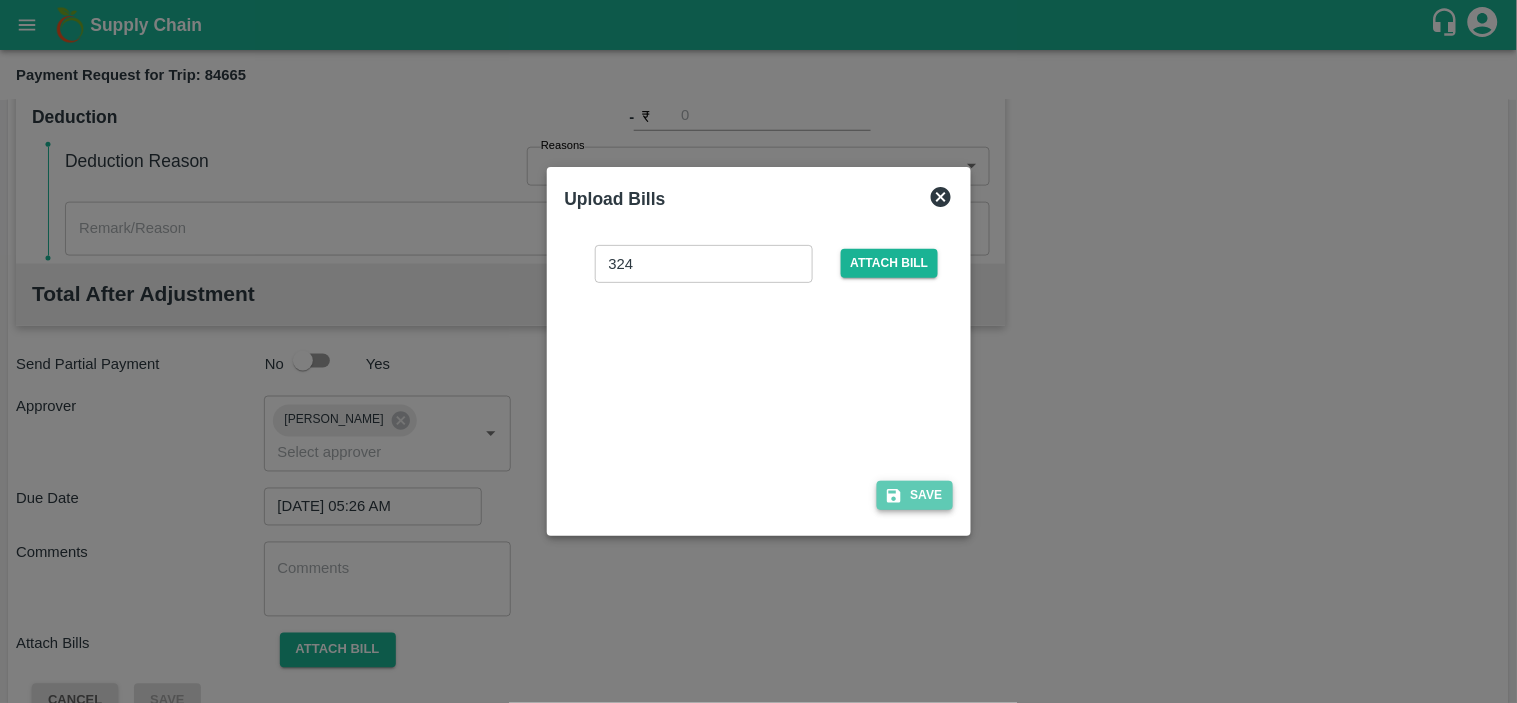 click on "Save" at bounding box center [915, 495] 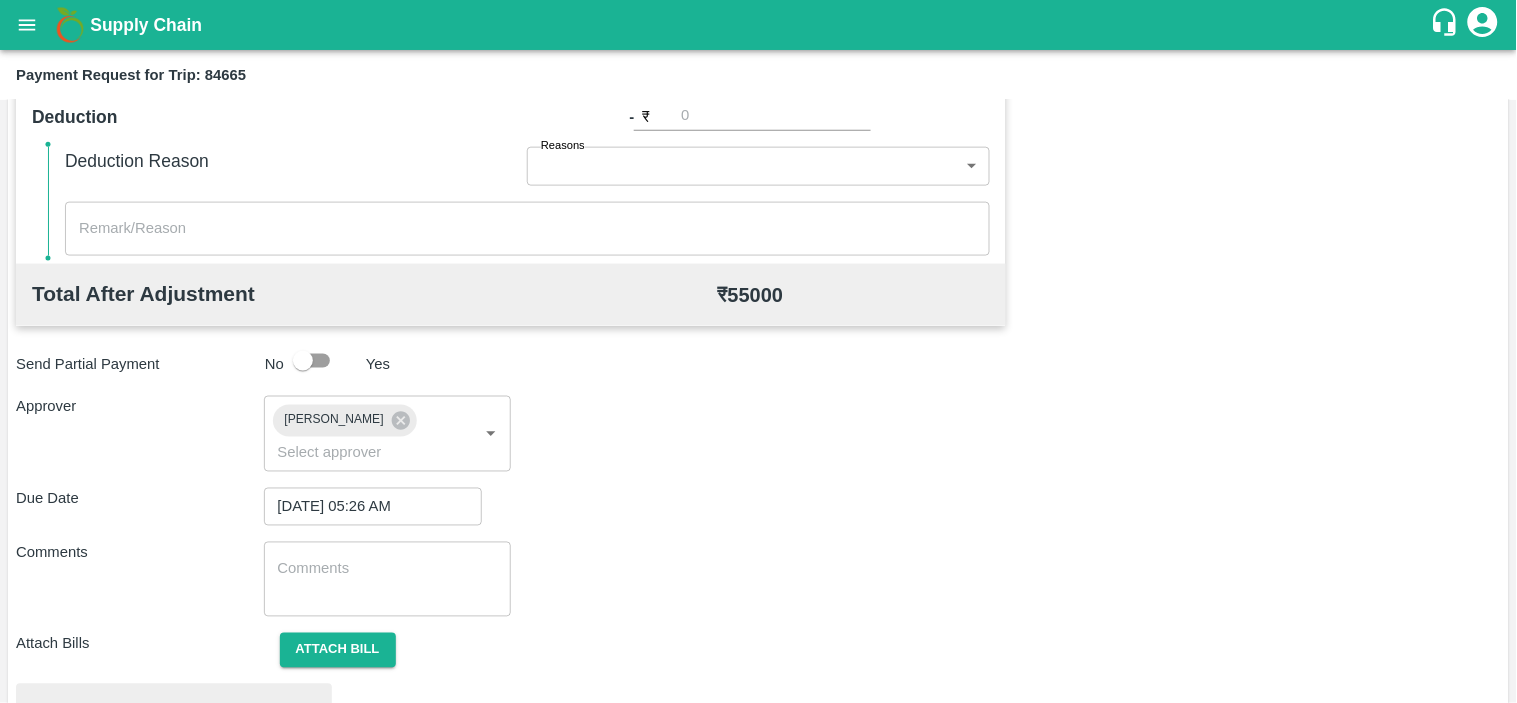 scroll, scrollTop: 778, scrollLeft: 0, axis: vertical 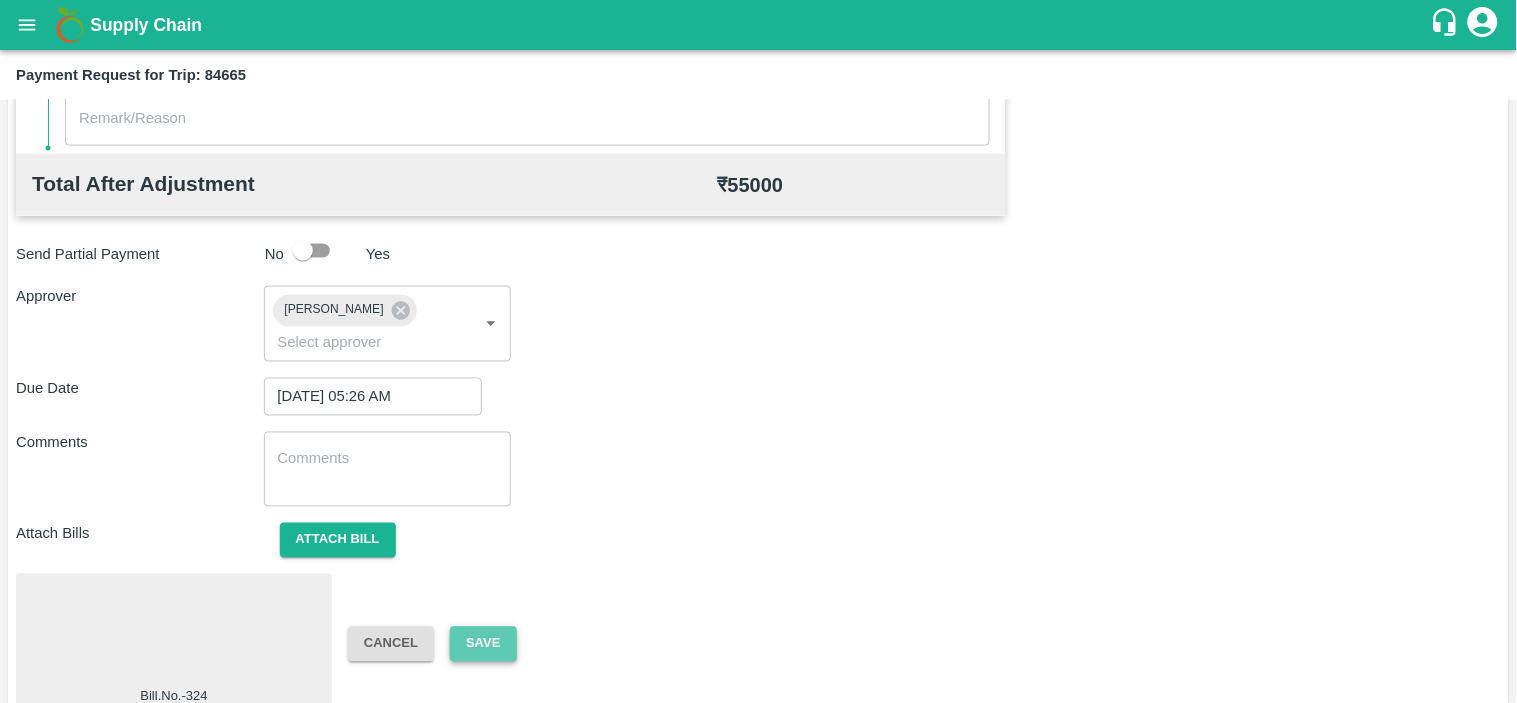 click on "Save" at bounding box center (483, 644) 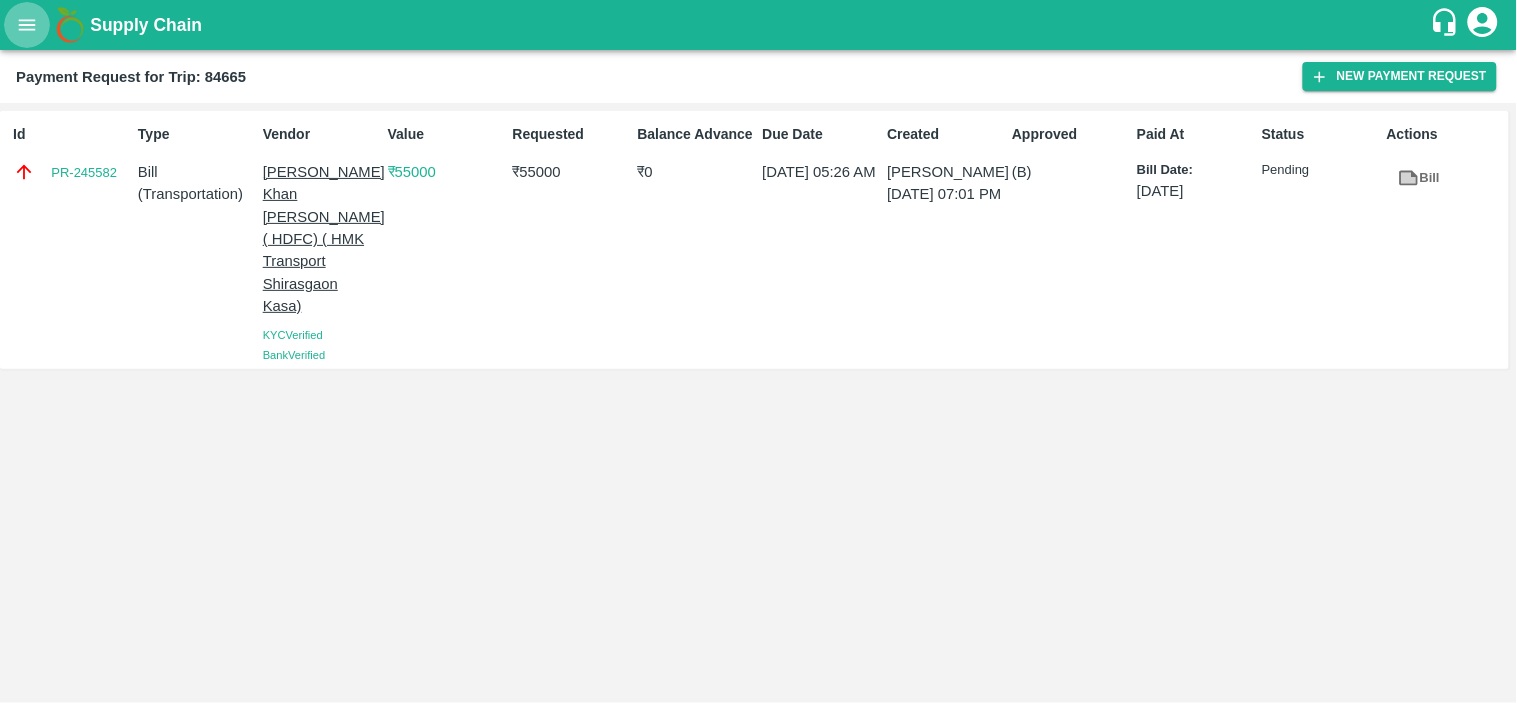 click 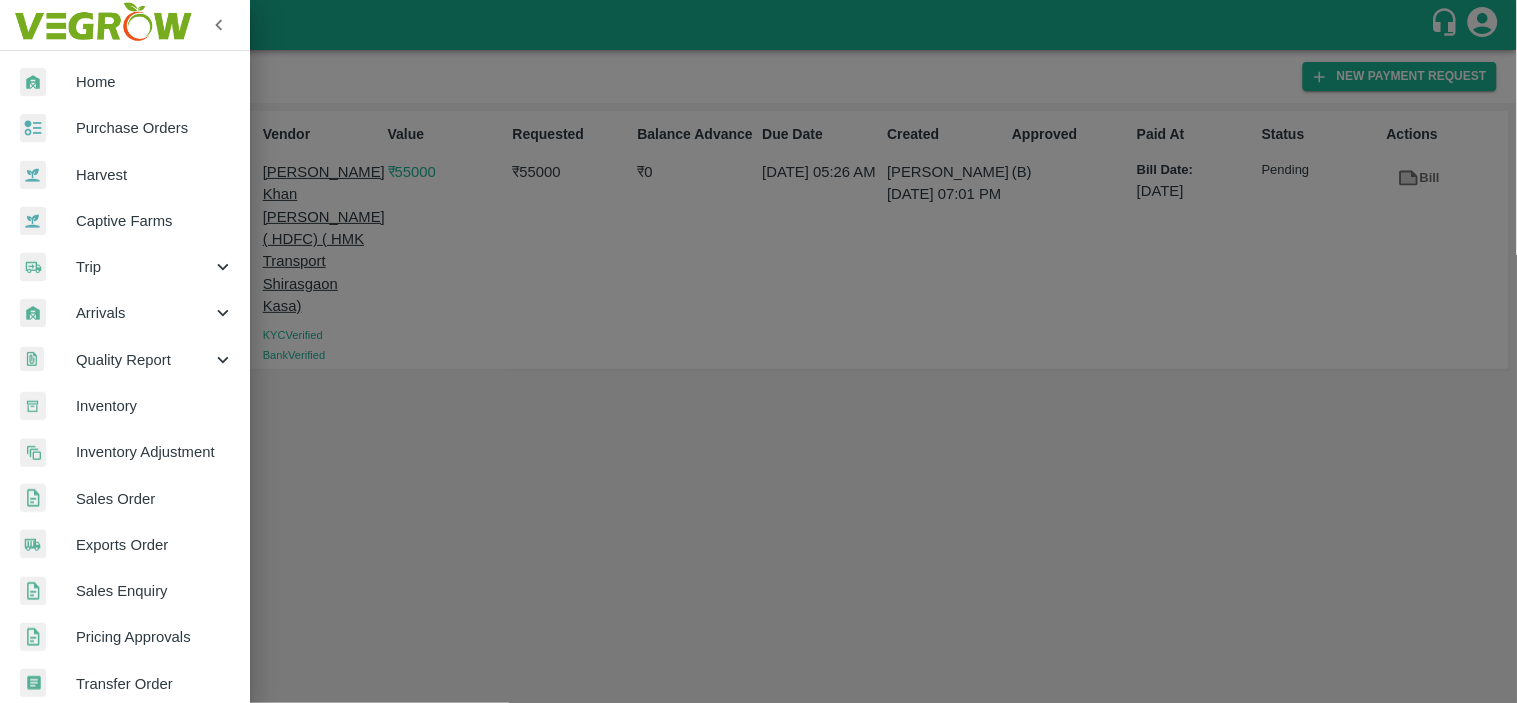 drag, startPoint x: 251, startPoint y: 333, endPoint x: 212, endPoint y: 565, distance: 235.25519 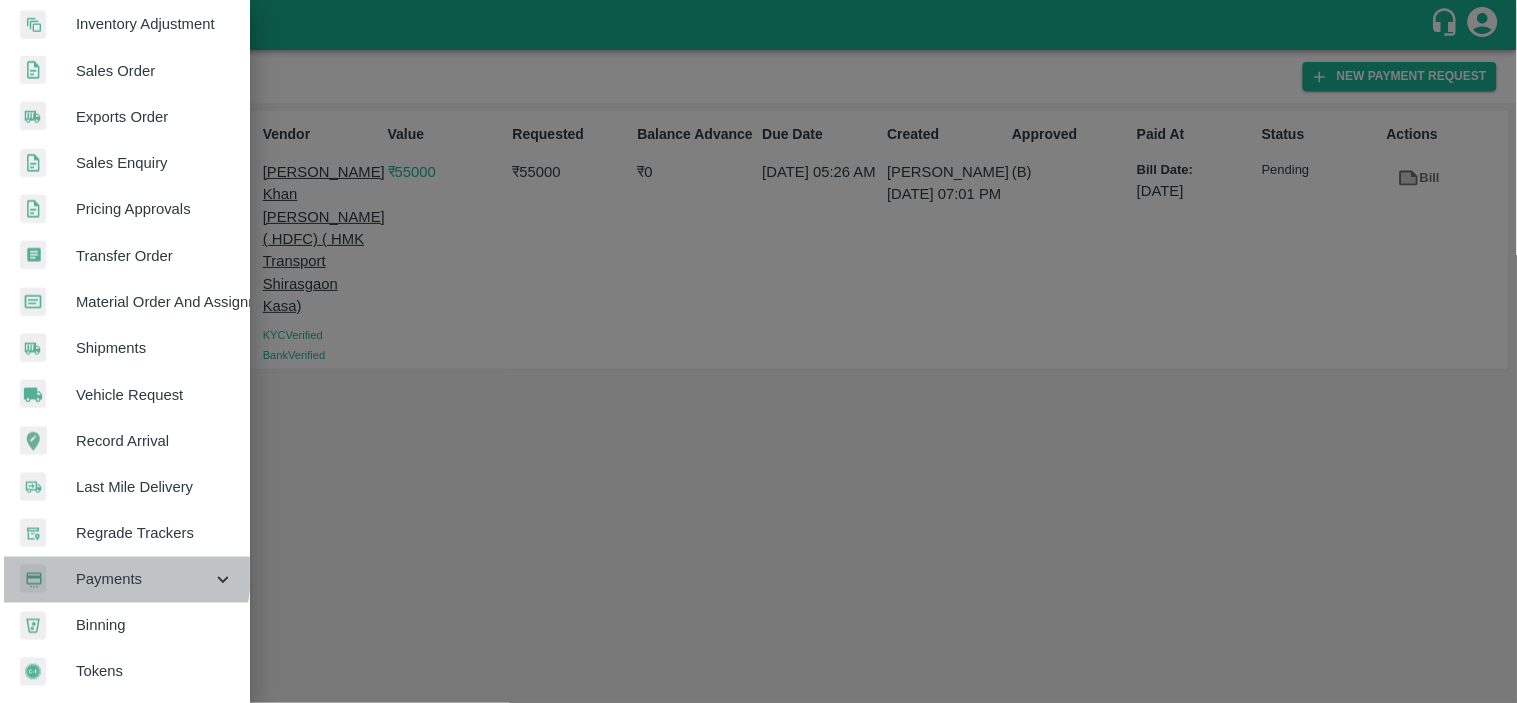 click on "Payments" at bounding box center [144, 580] 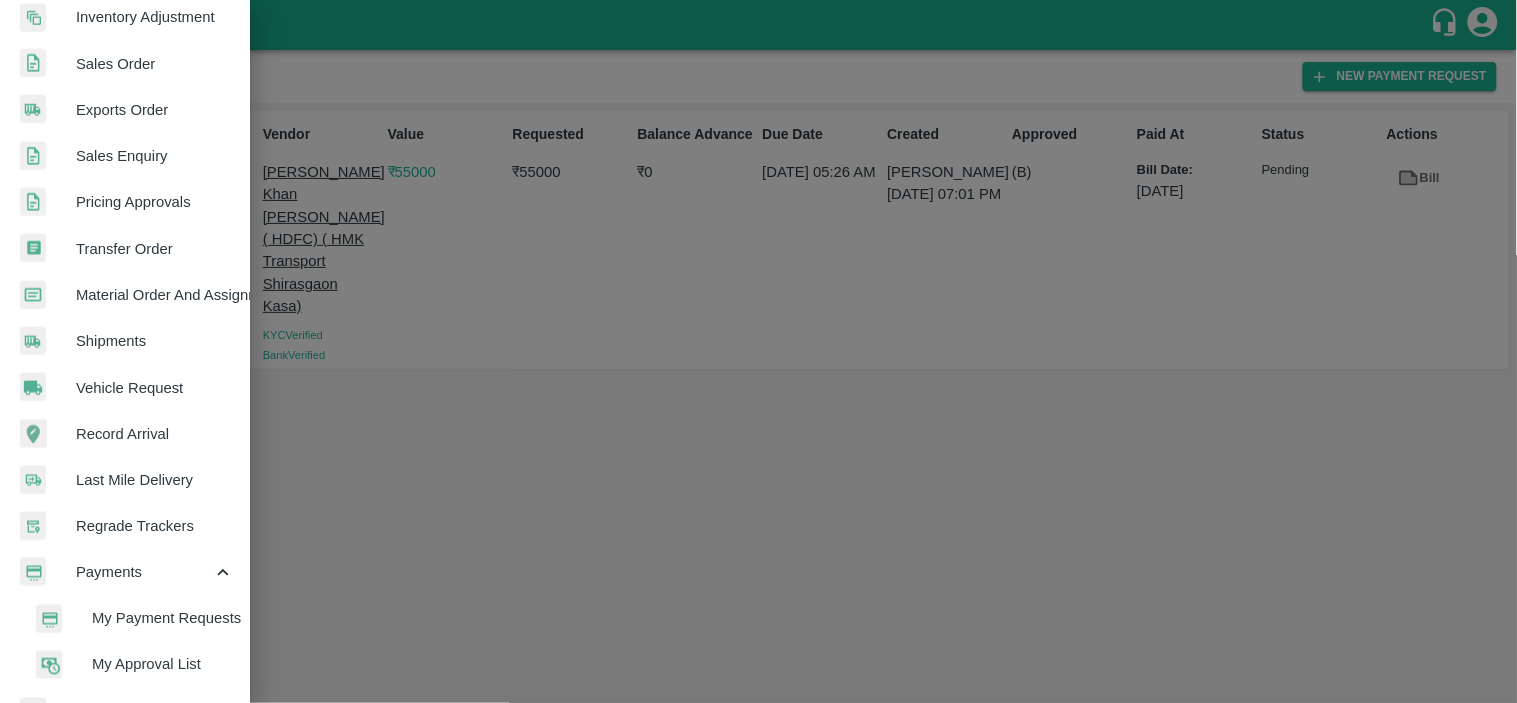 click on "My Payment Requests" at bounding box center (133, 619) 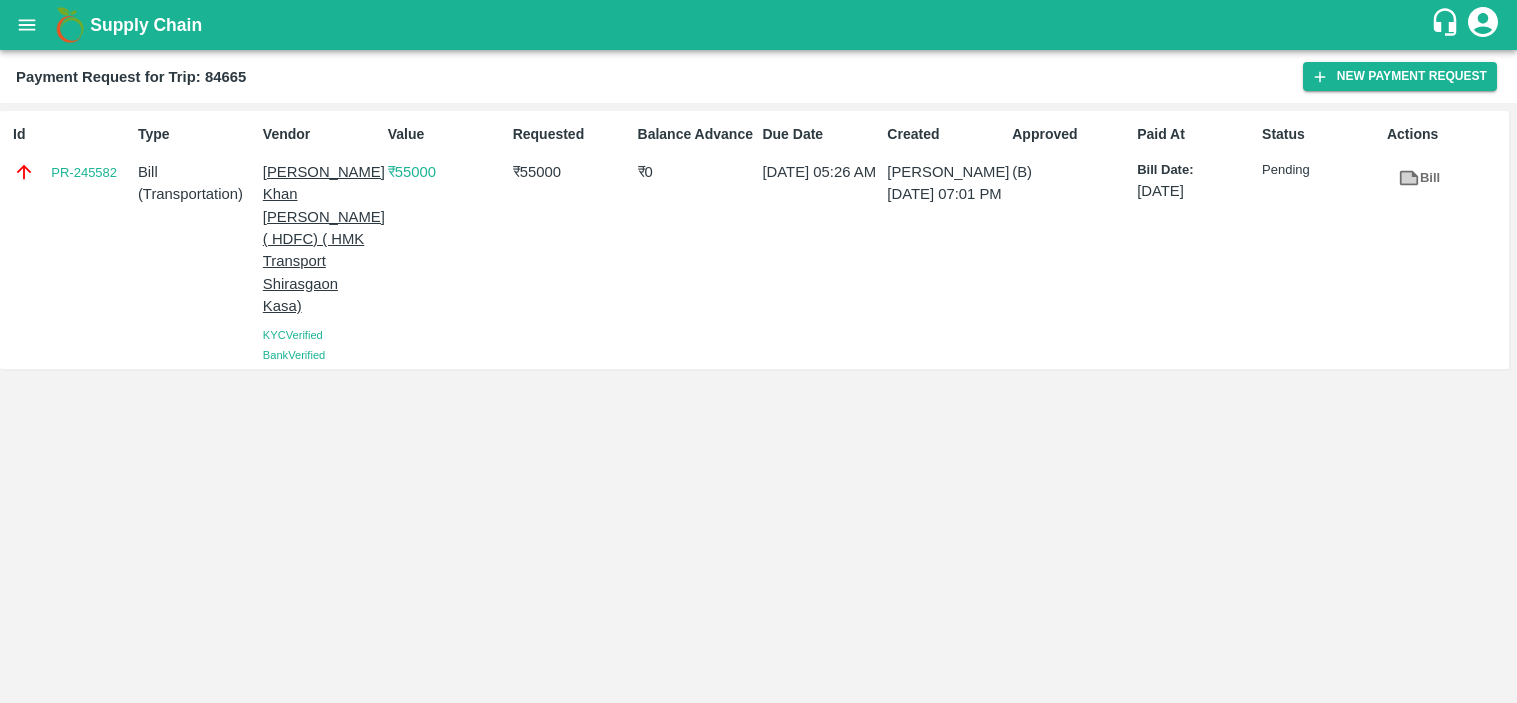 scroll, scrollTop: 0, scrollLeft: 0, axis: both 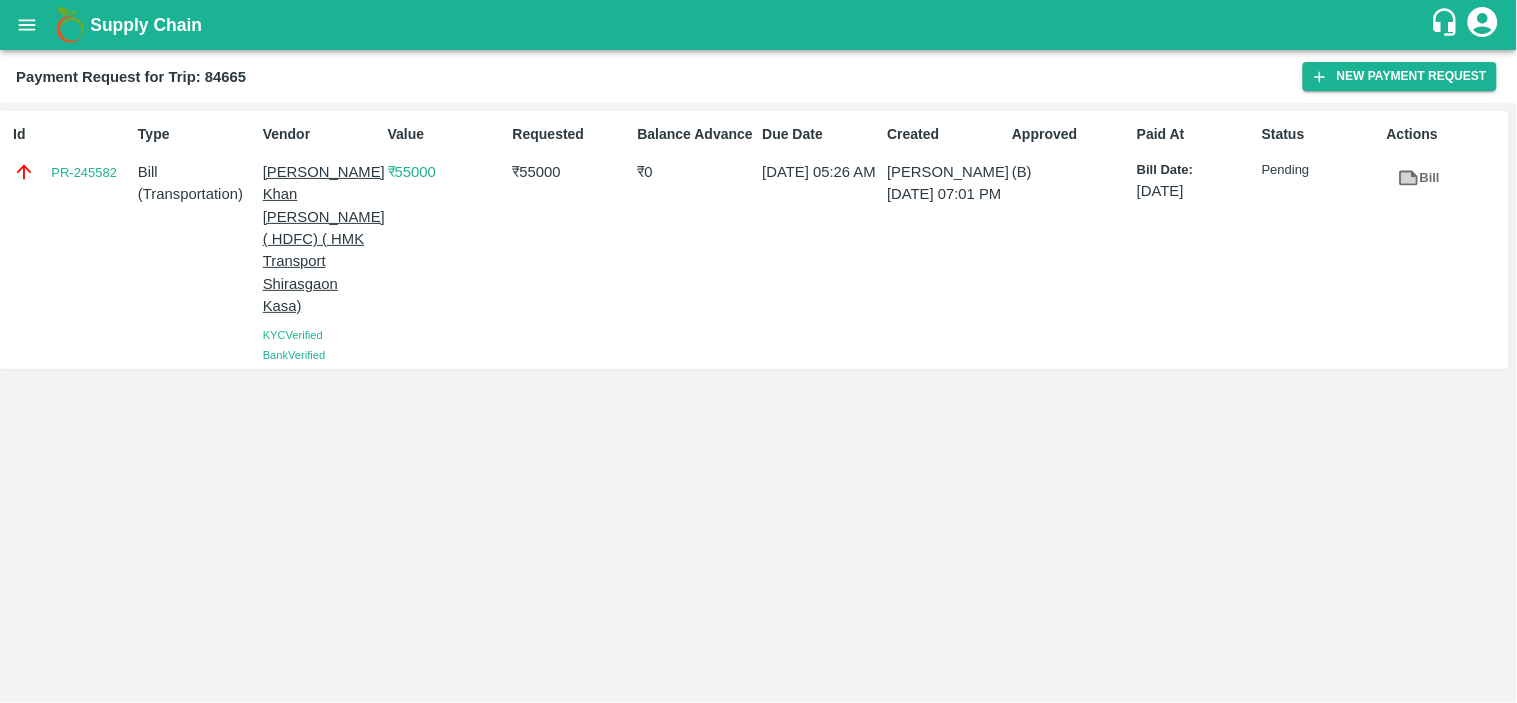 click at bounding box center (27, 25) 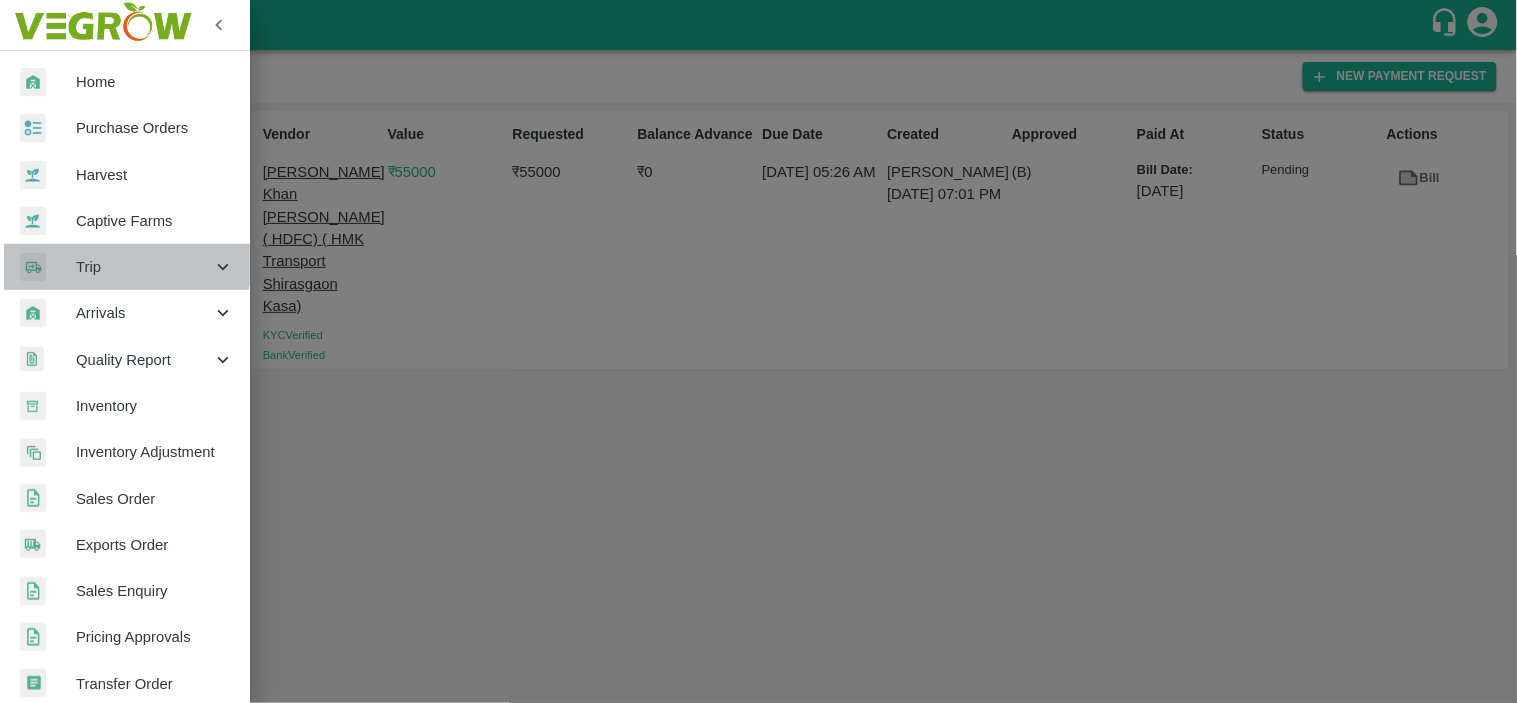 click on "Trip" at bounding box center [125, 267] 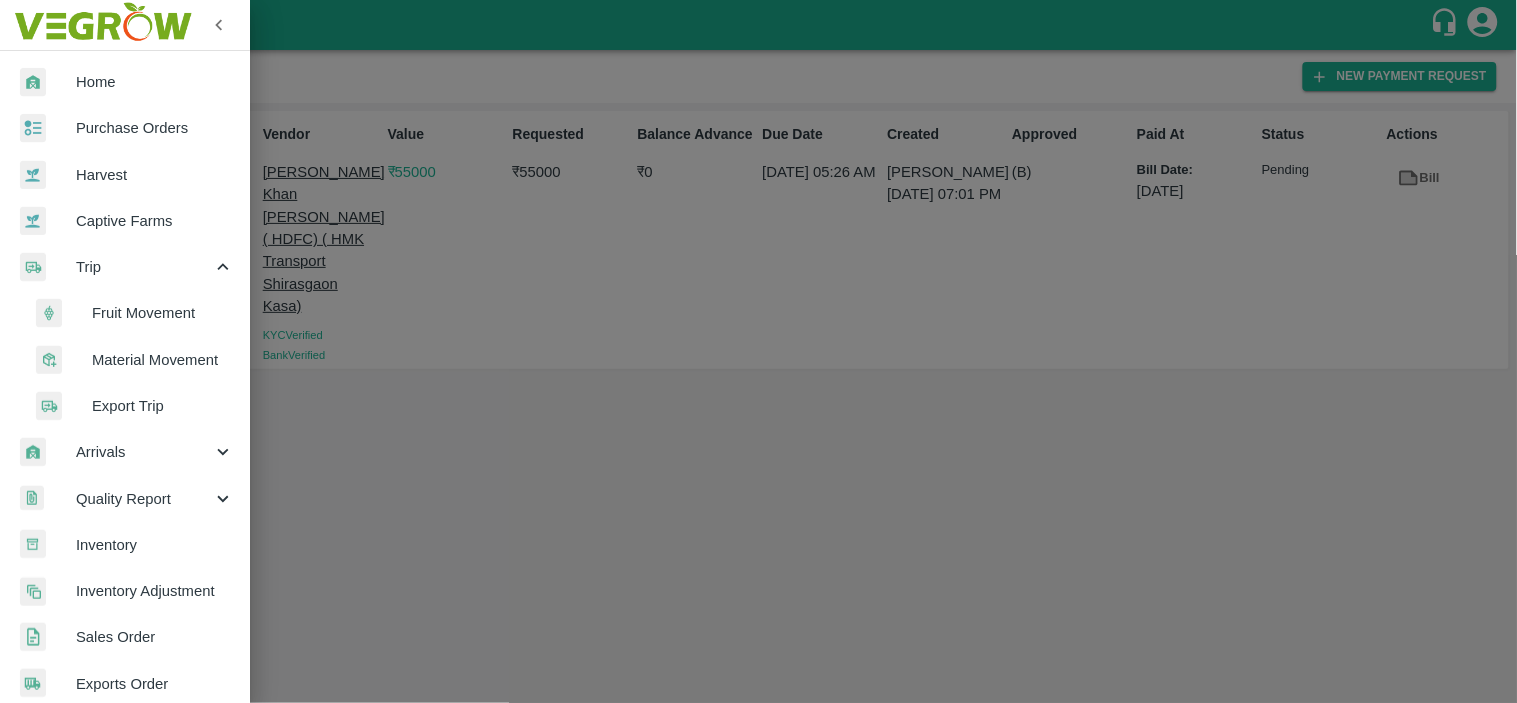 click on "Fruit Movement" at bounding box center [163, 313] 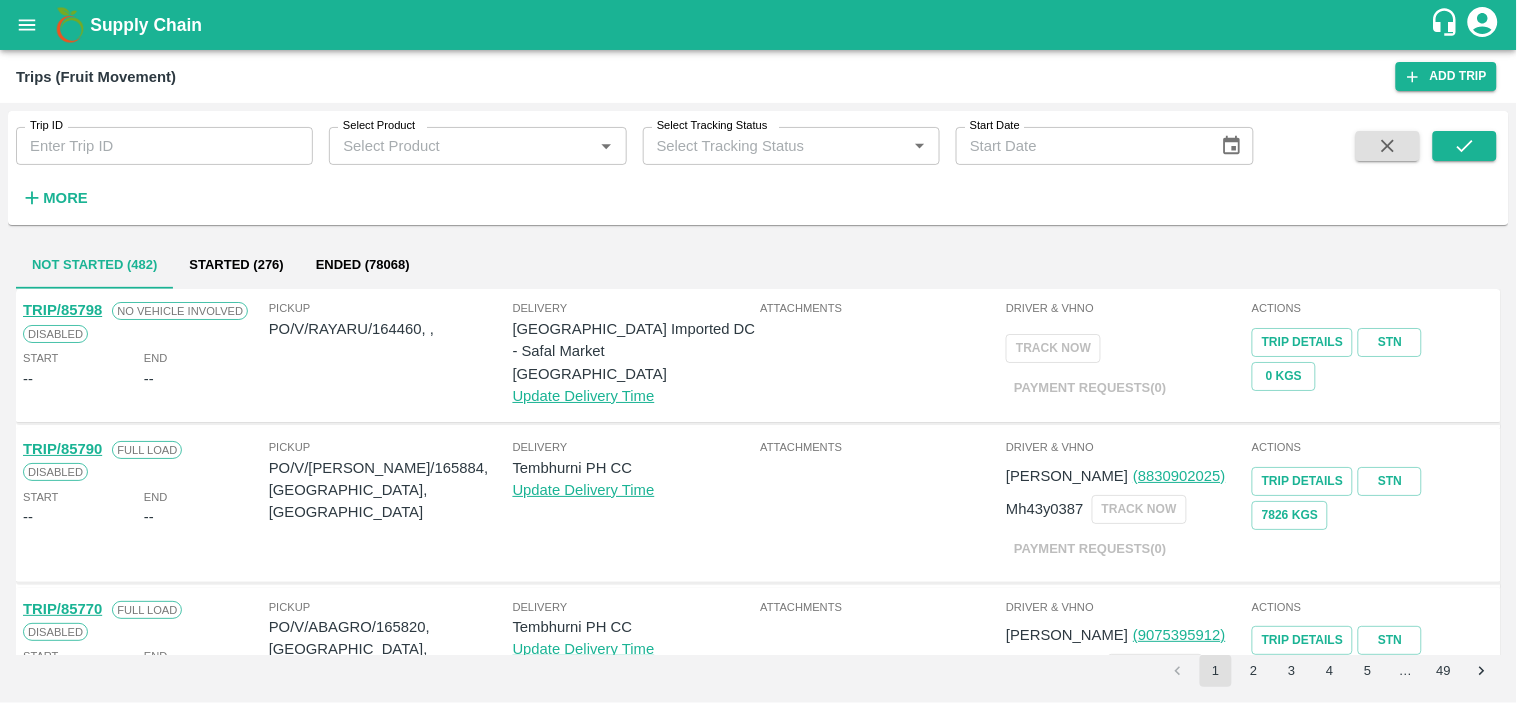 click on "Trip ID Trip ID Select Product Select Product   * Select Tracking Status Select Tracking Status   * Start Date Start Date More" at bounding box center (627, 163) 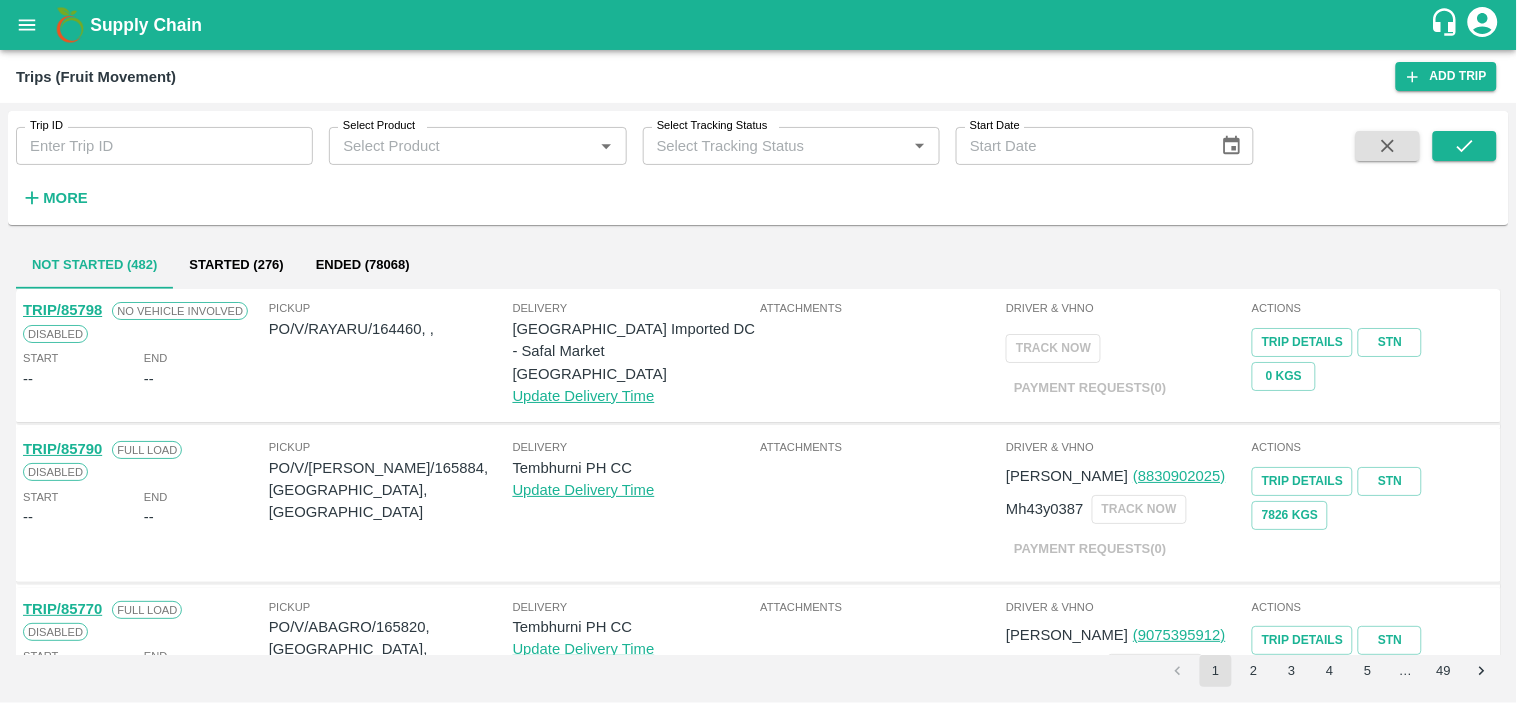 click on "Trip ID Trip ID Select Product Select Product   * Select Tracking Status Select Tracking Status   * Start Date Start Date More" at bounding box center [627, 163] 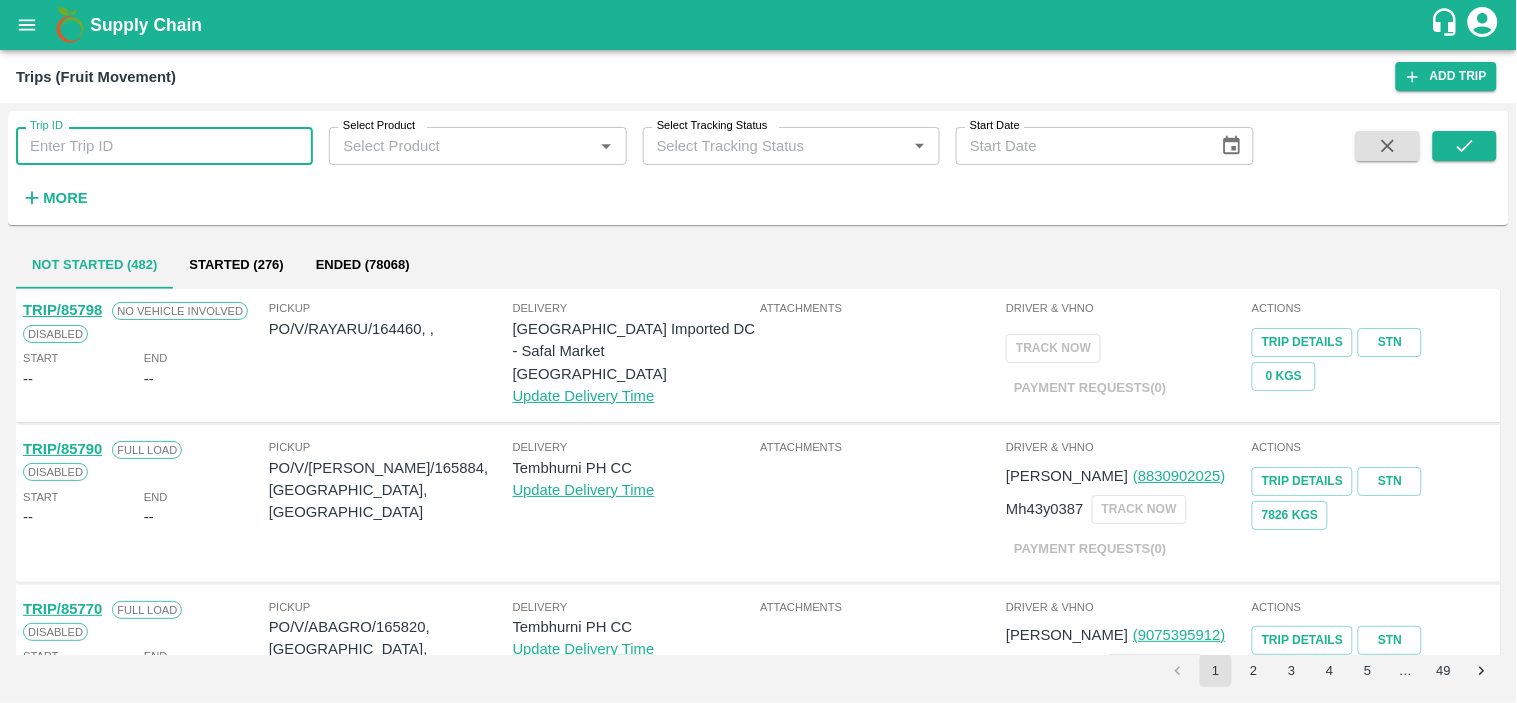 click on "Trip ID" at bounding box center (164, 146) 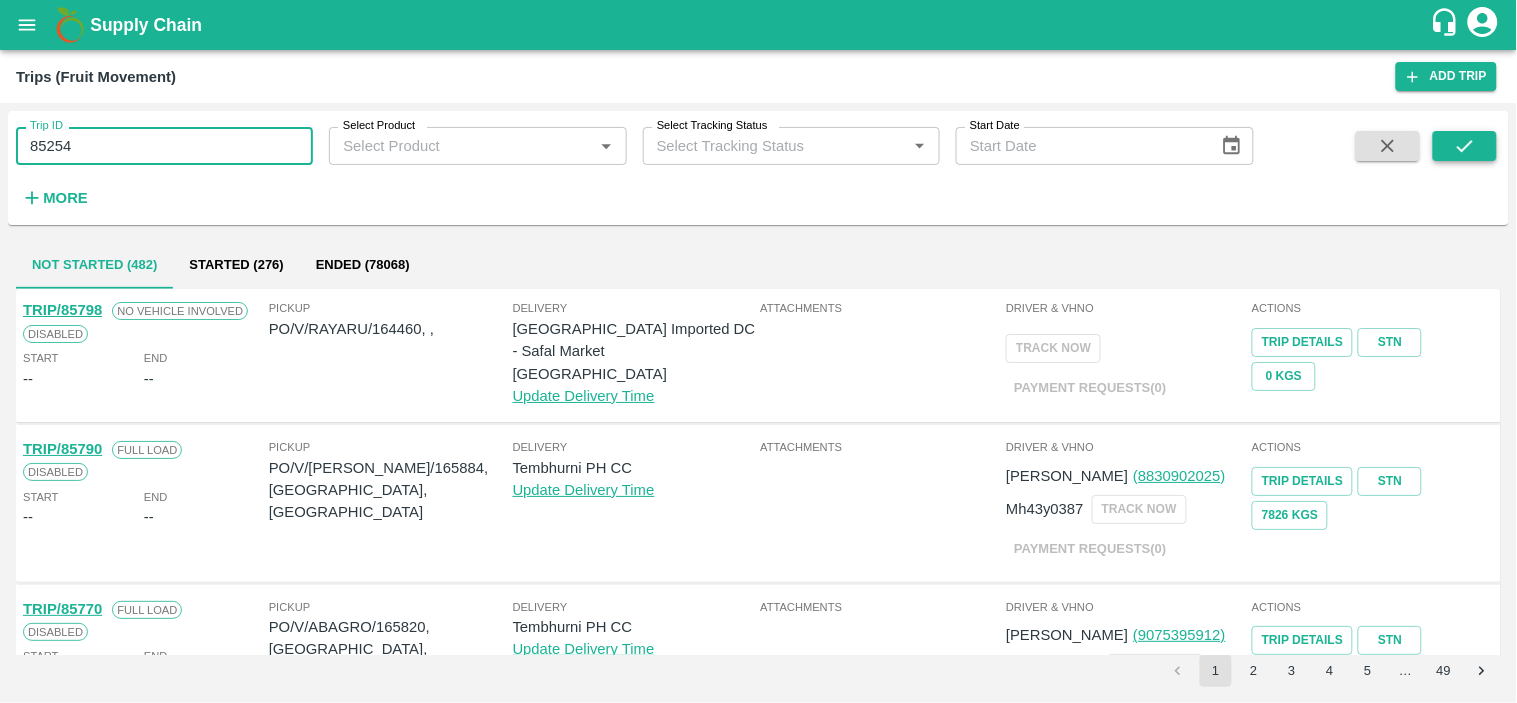 type on "85254" 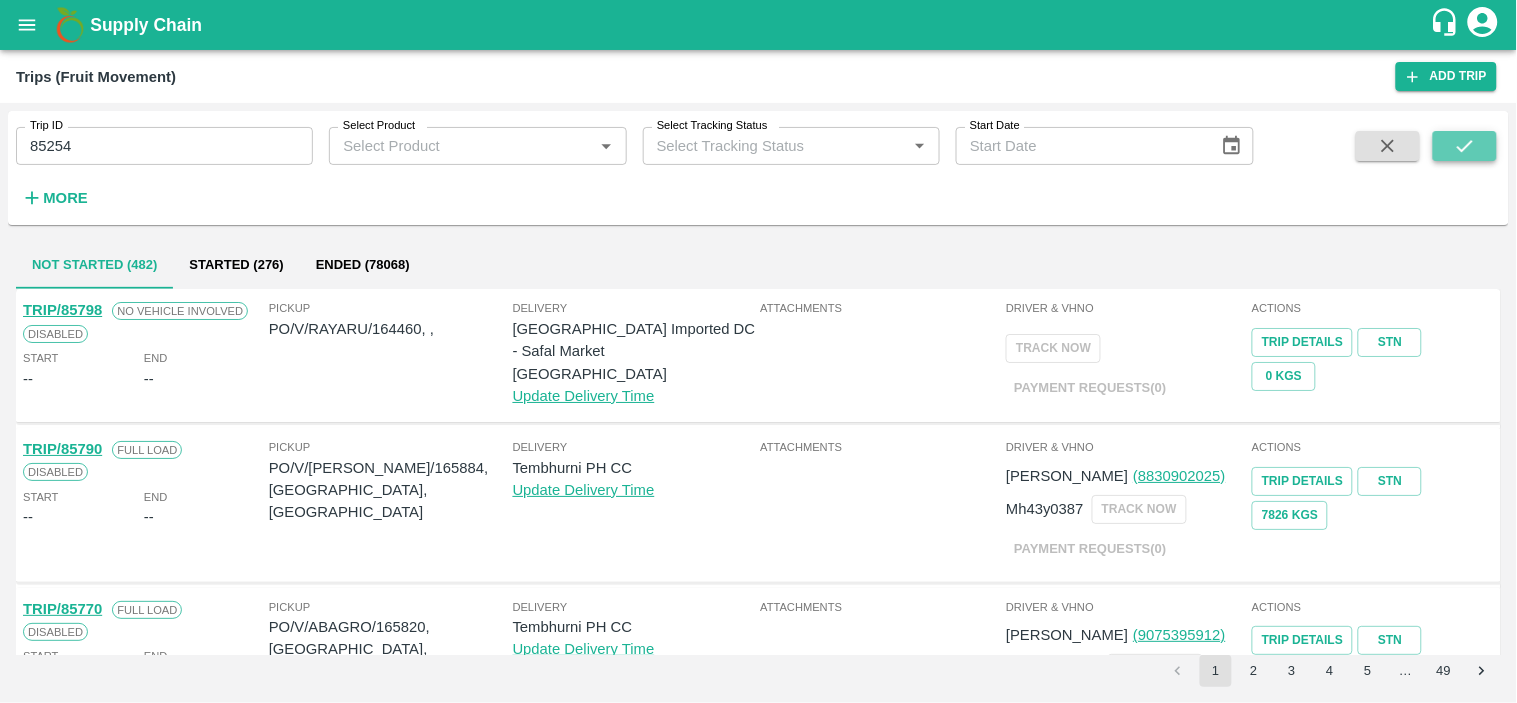 click 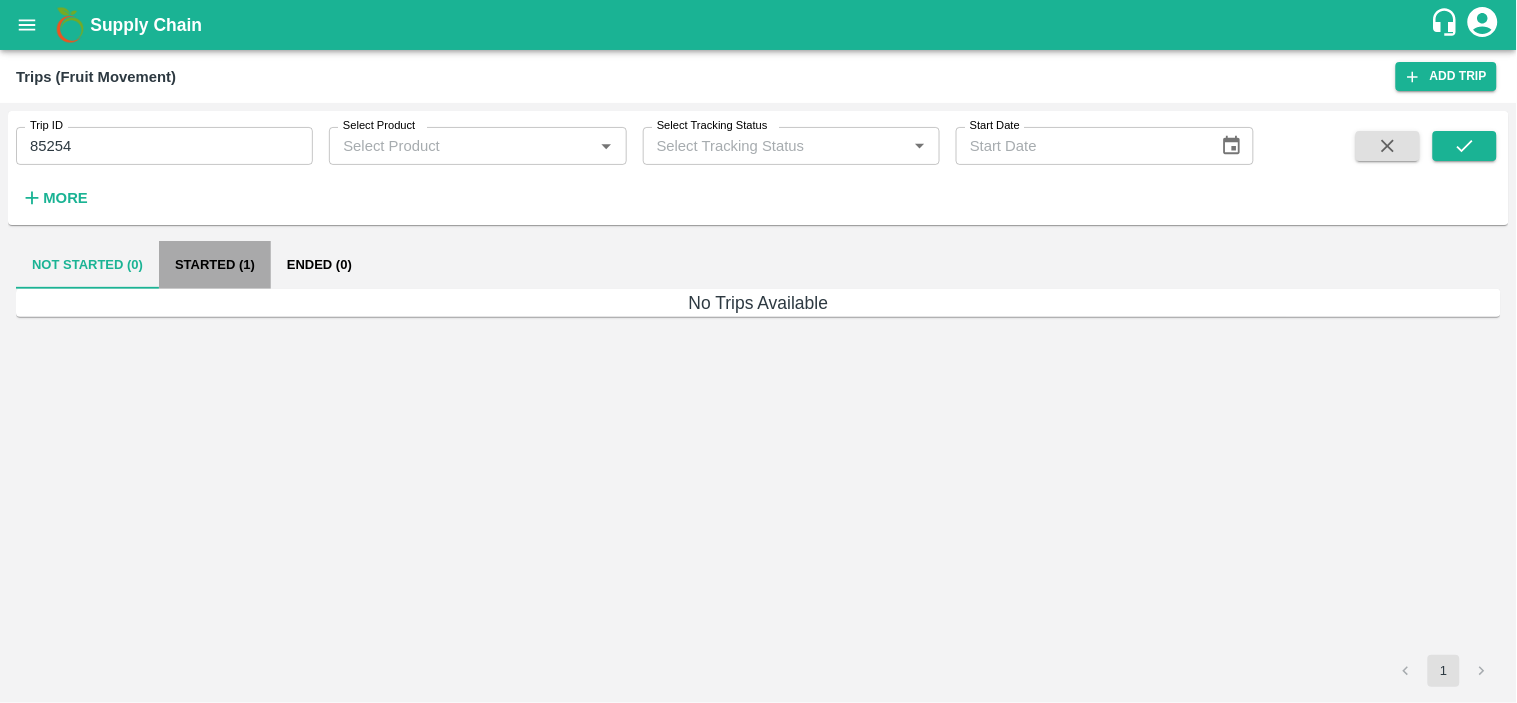 click on "Started (1)" at bounding box center [215, 265] 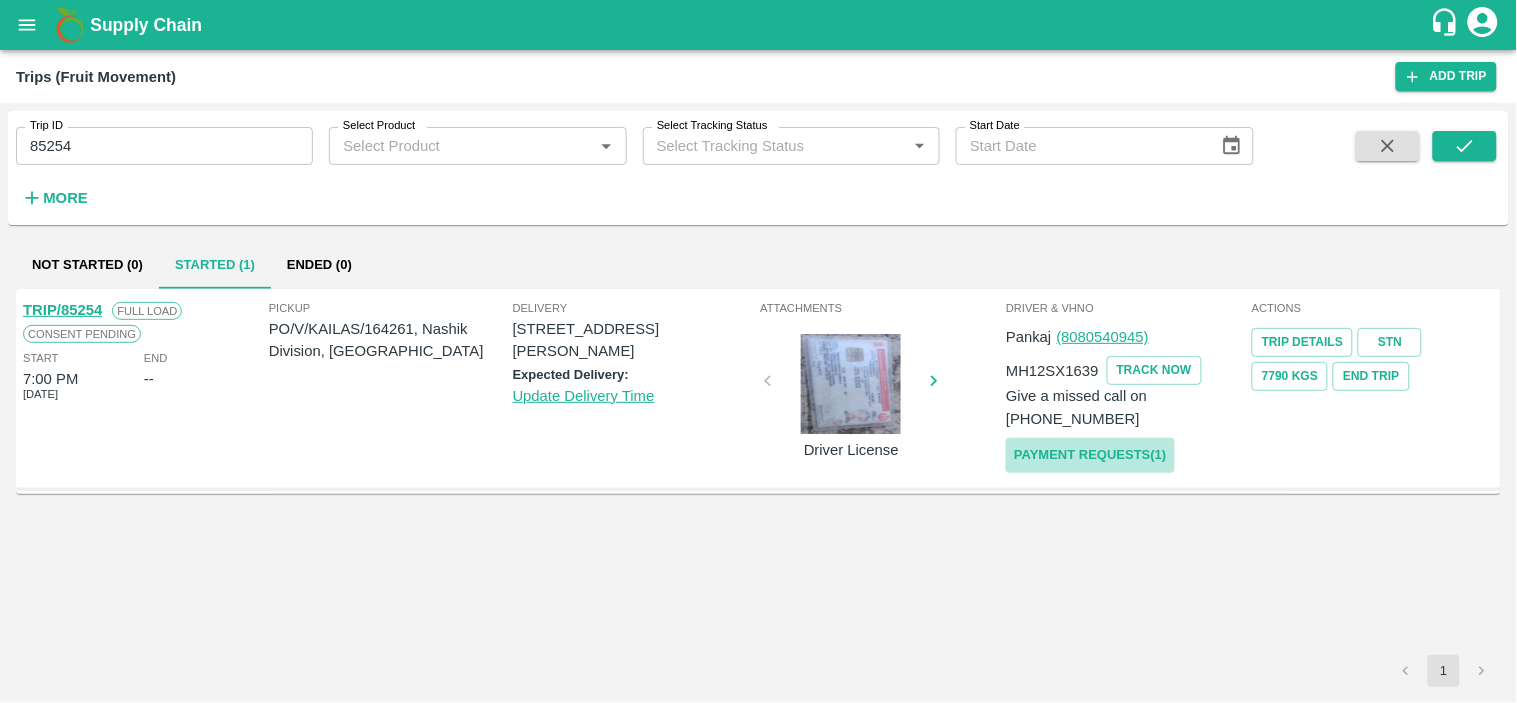 click on "Payment Requests( 1 )" at bounding box center [1090, 455] 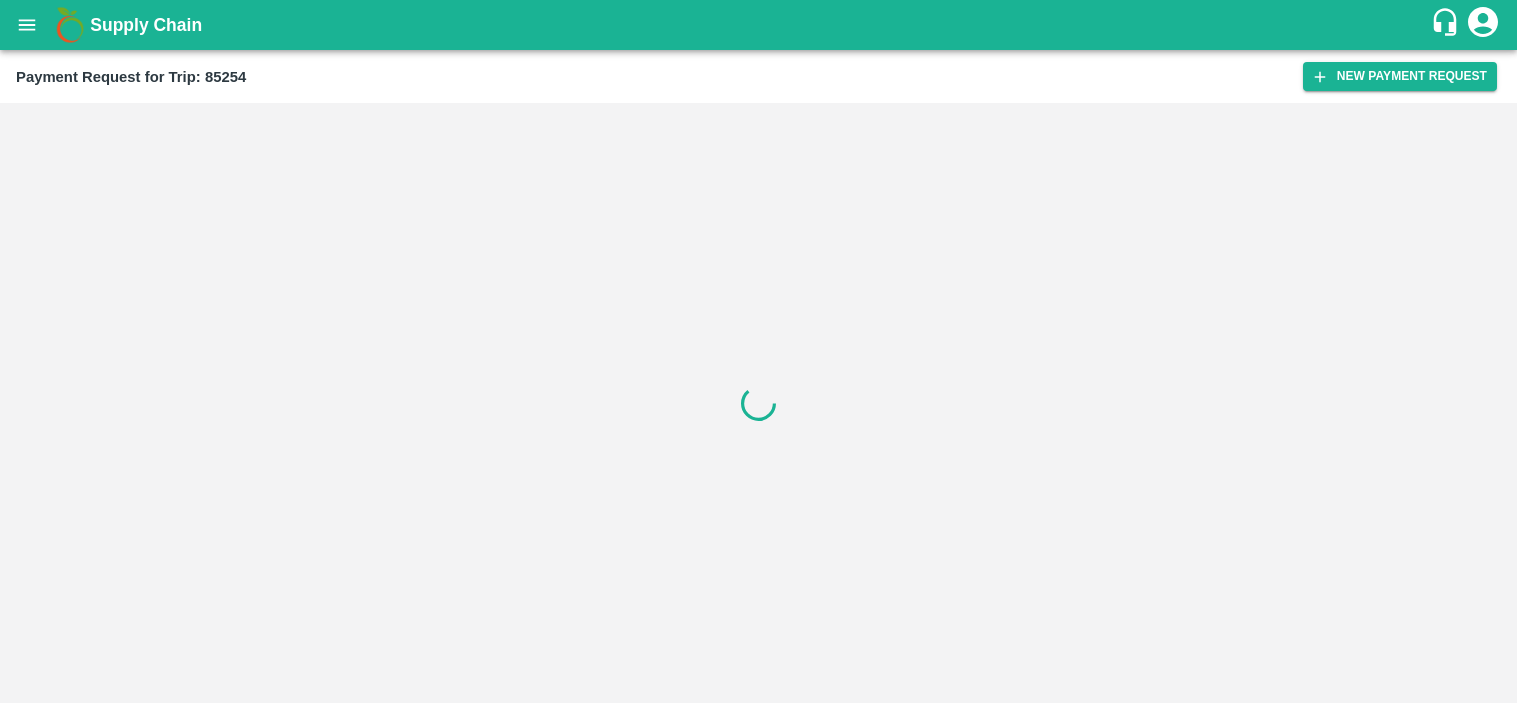 scroll, scrollTop: 0, scrollLeft: 0, axis: both 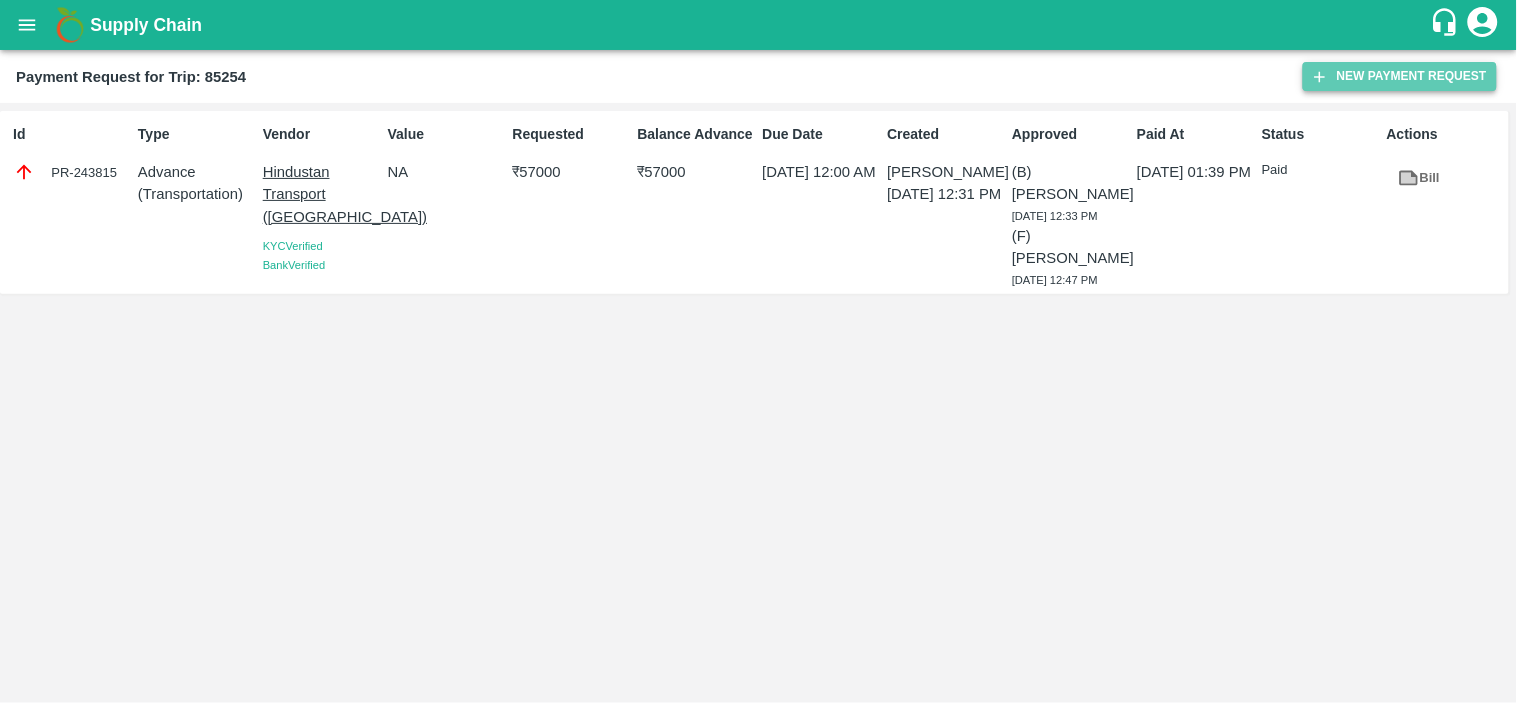 click on "New Payment Request" at bounding box center [1400, 76] 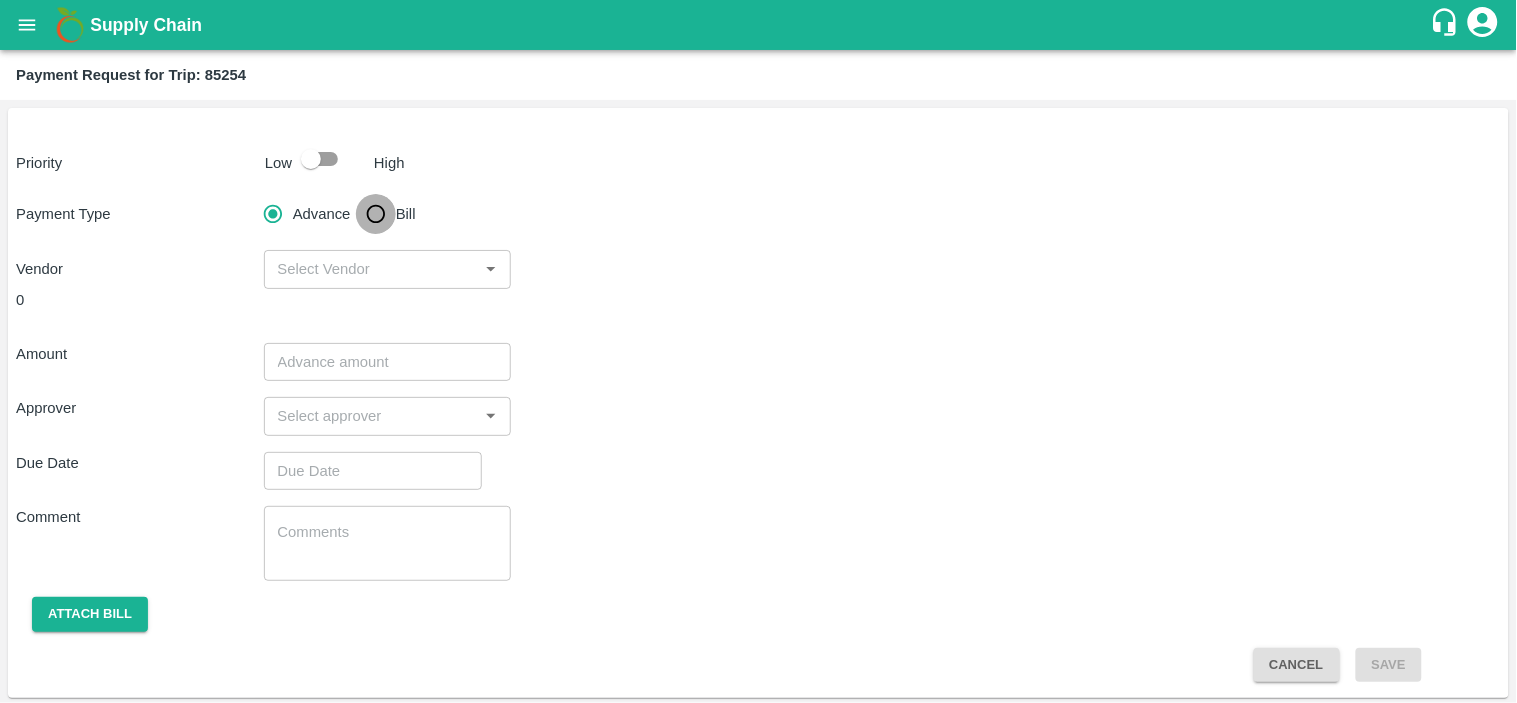 click on "Bill" at bounding box center (376, 214) 